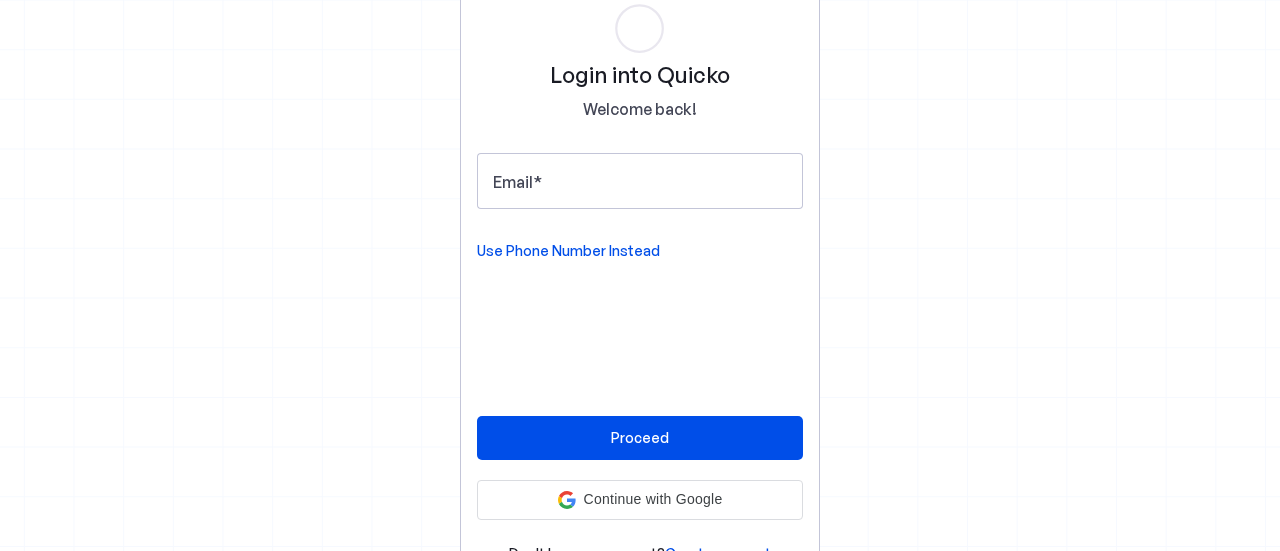 scroll, scrollTop: 0, scrollLeft: 0, axis: both 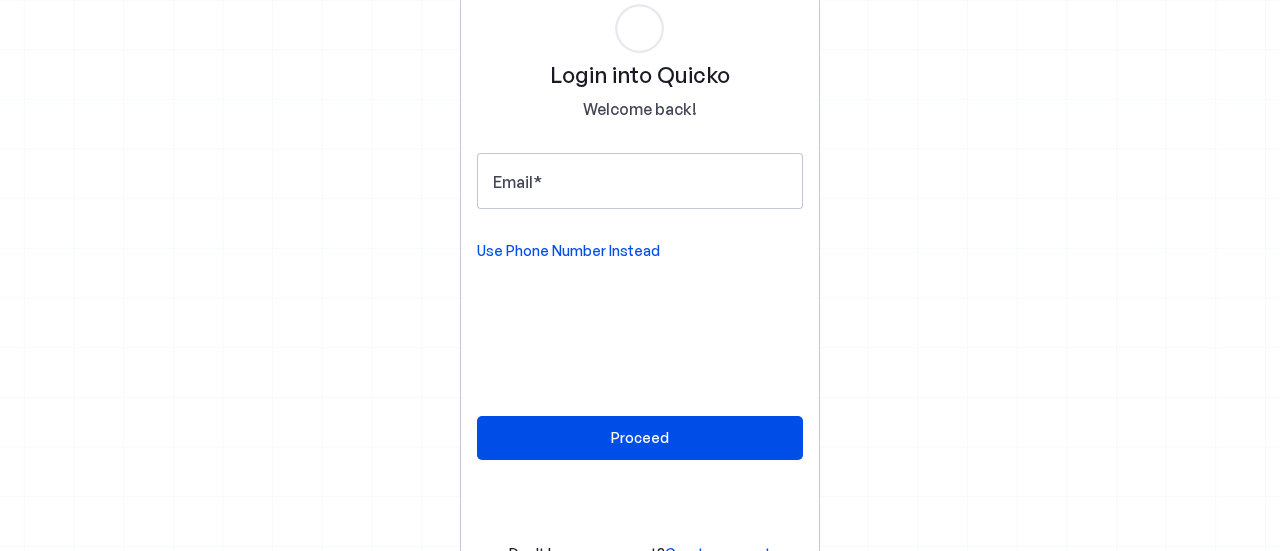 click on "Use Phone Number Instead" at bounding box center [568, 251] 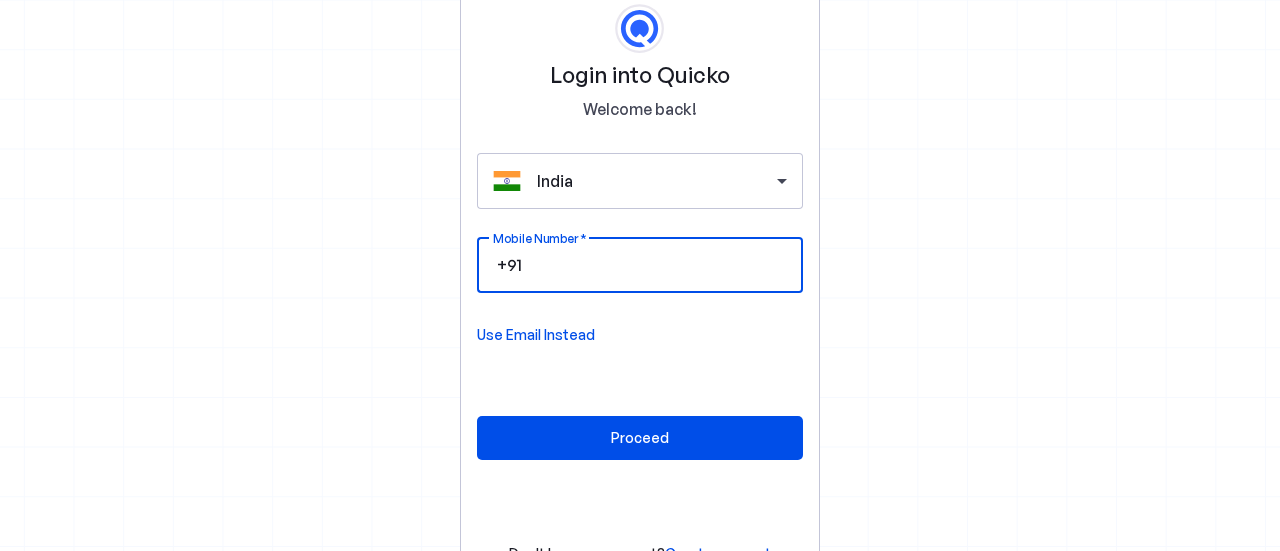 click on "Mobile Number" at bounding box center (656, 265) 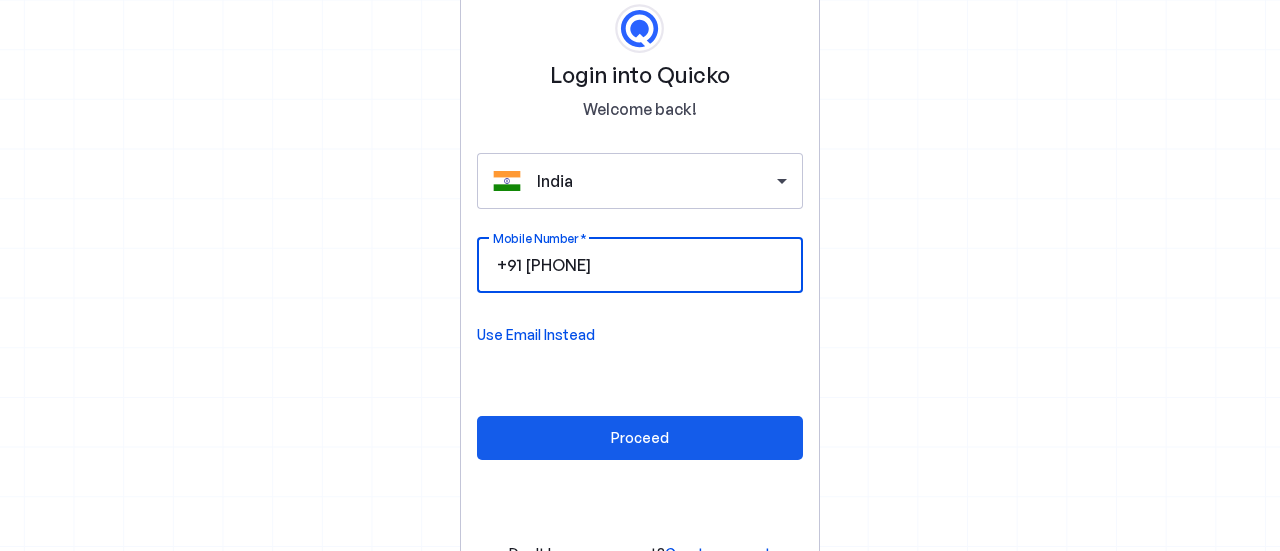 type on "[PHONE]" 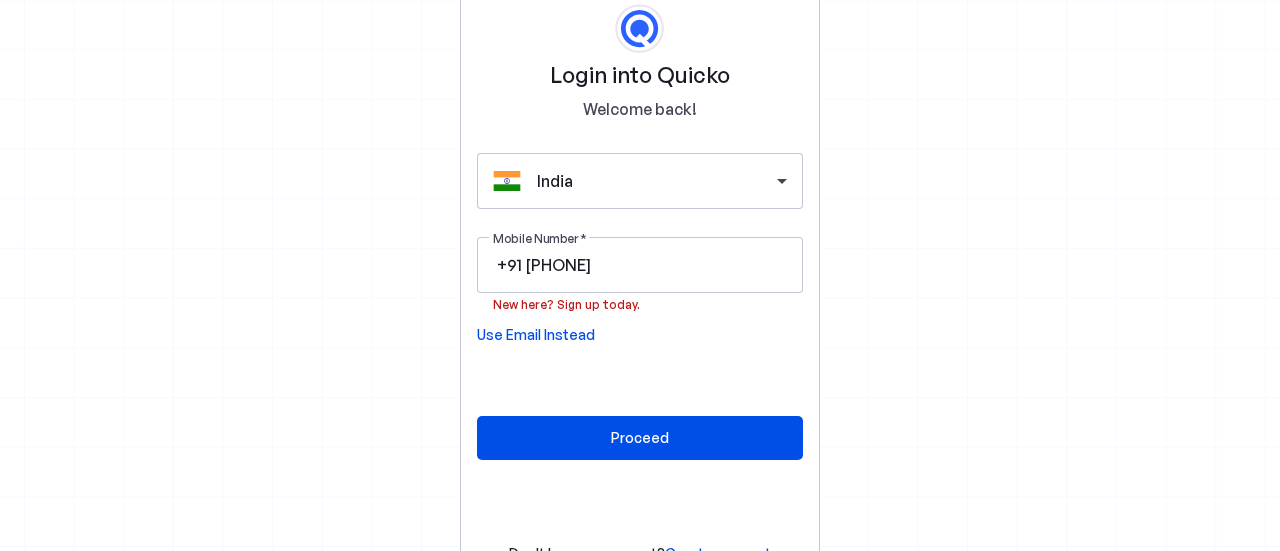 click on "New here? Sign up today." at bounding box center [566, 303] 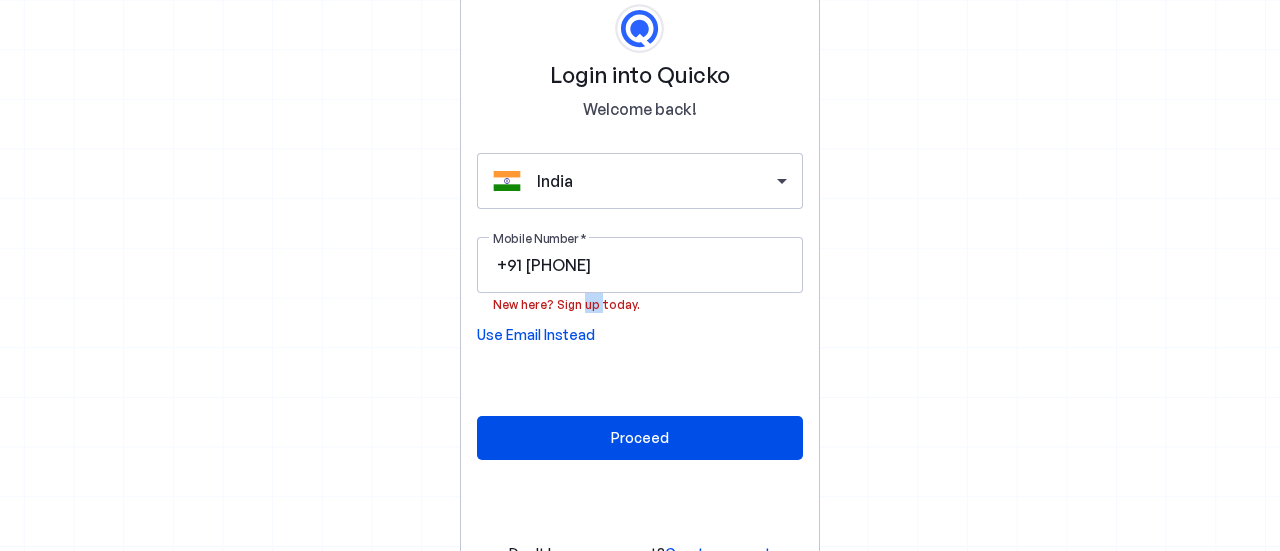 click on "New here? Sign up today." at bounding box center (566, 303) 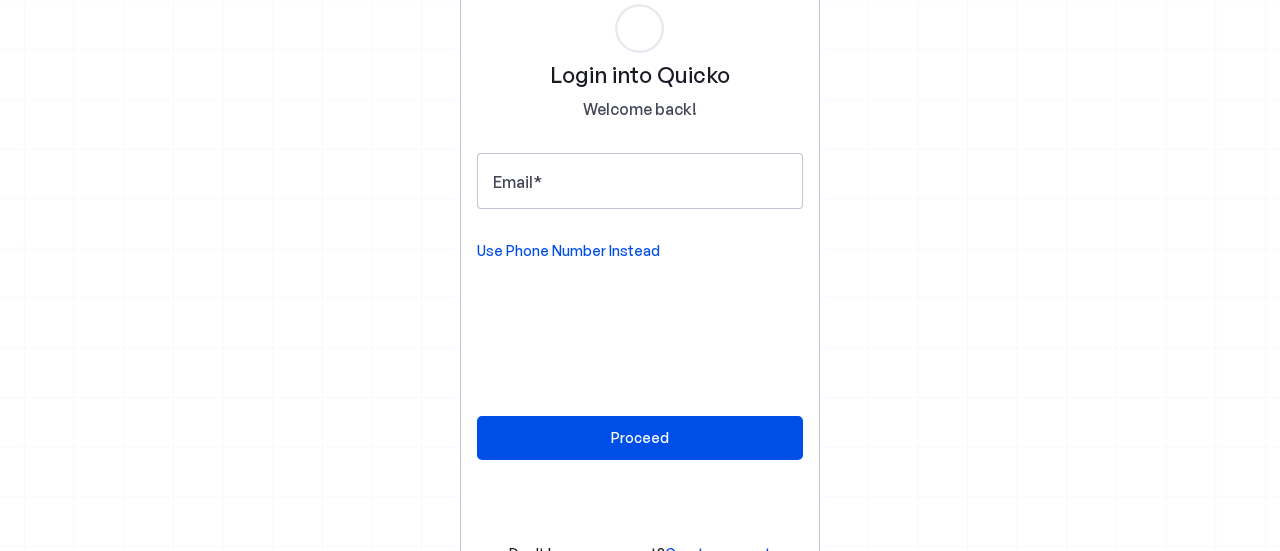 scroll, scrollTop: 0, scrollLeft: 0, axis: both 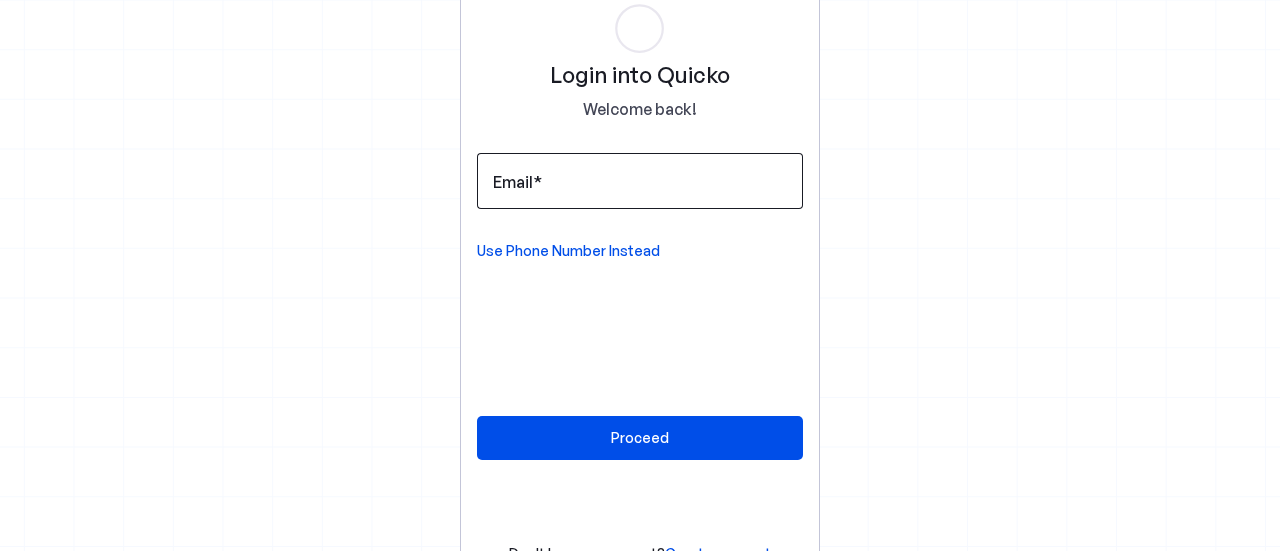 click on "Email" at bounding box center (640, 181) 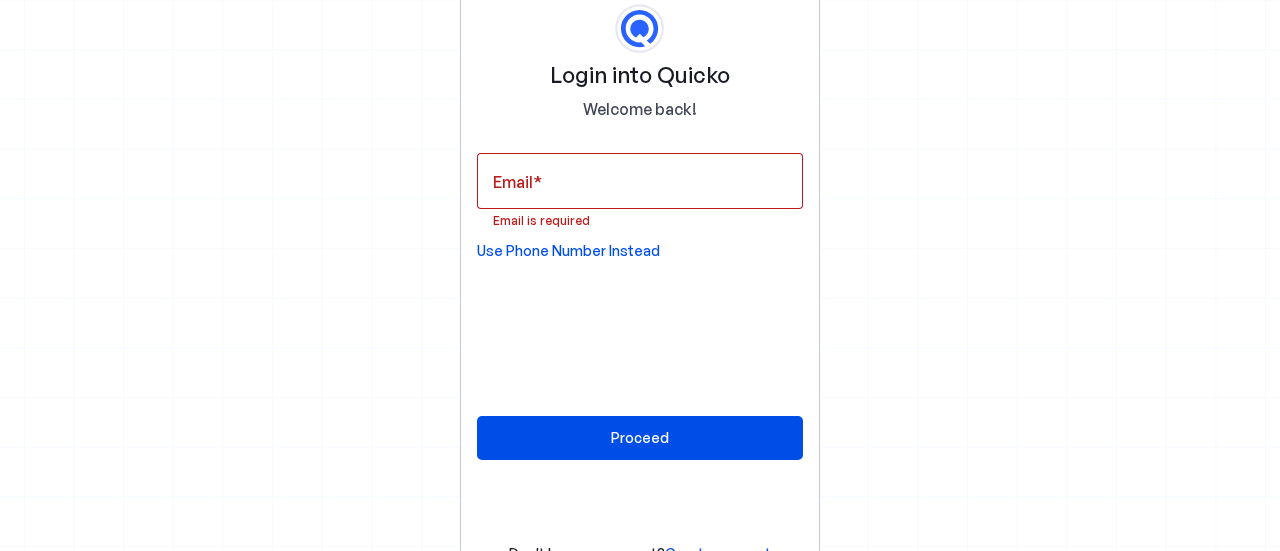click on "Create account" at bounding box center [718, 553] 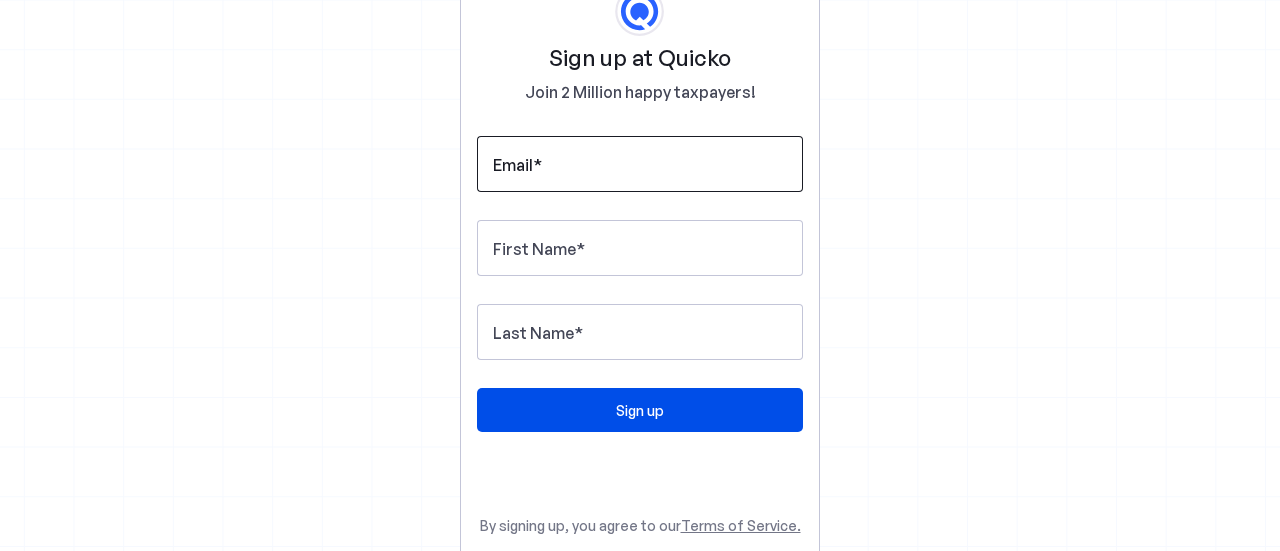 click on "Email" at bounding box center [640, 164] 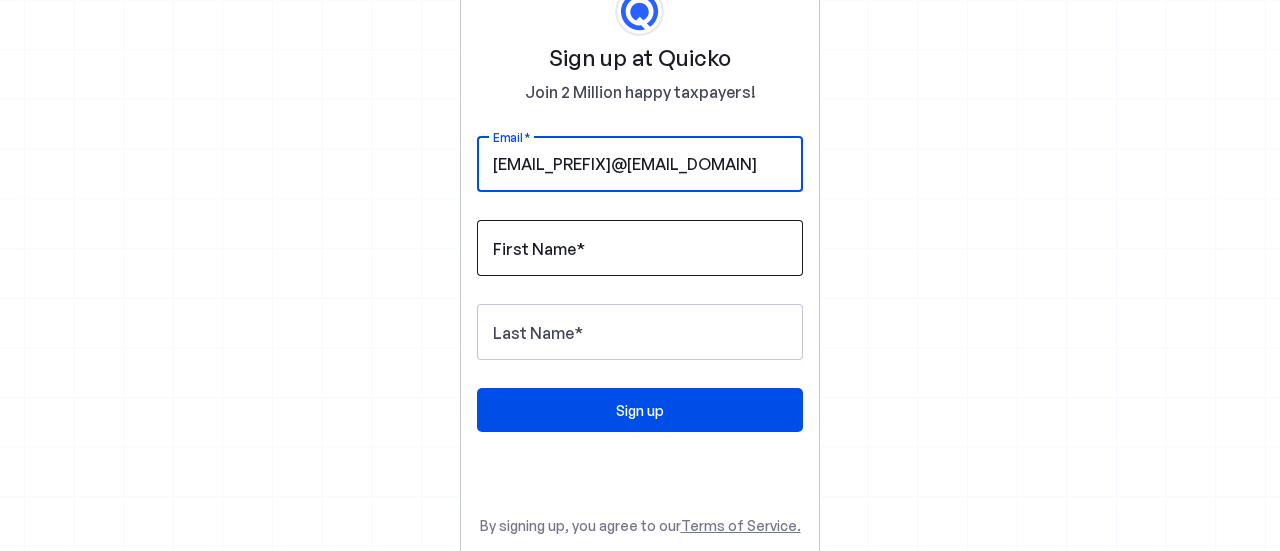 type on "reshwitatt@gmail.com" 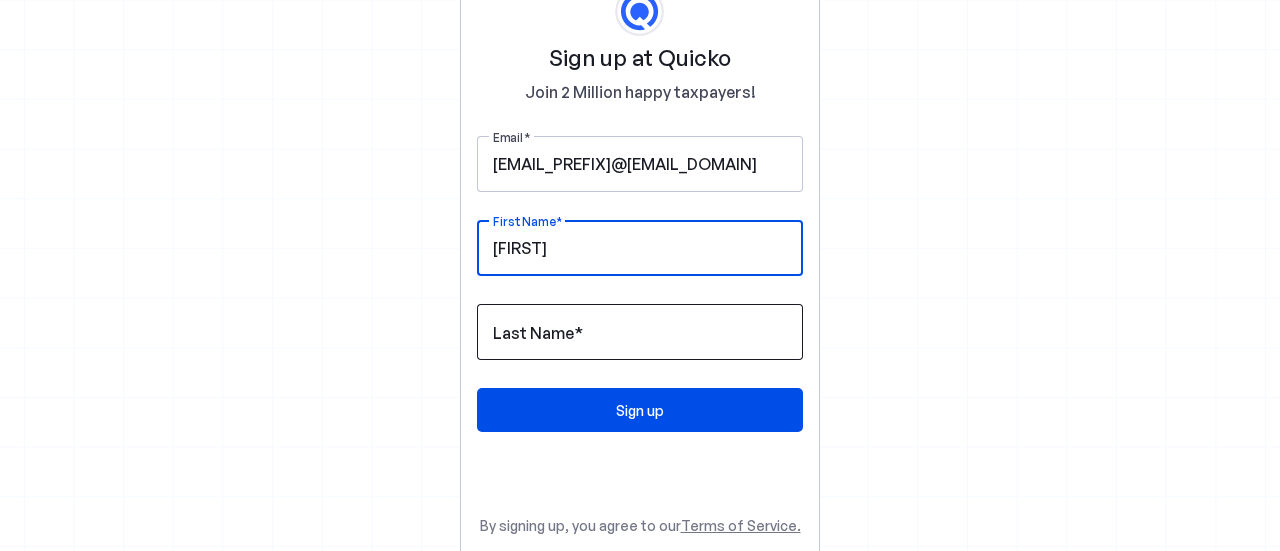 type on "Reshma" 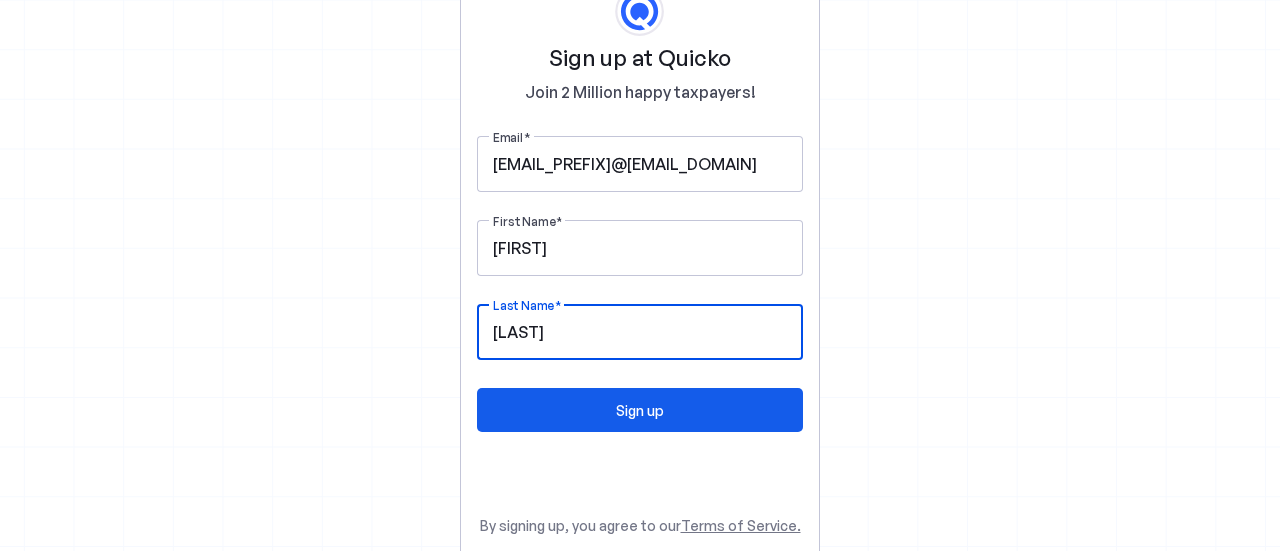 type on "Rajput" 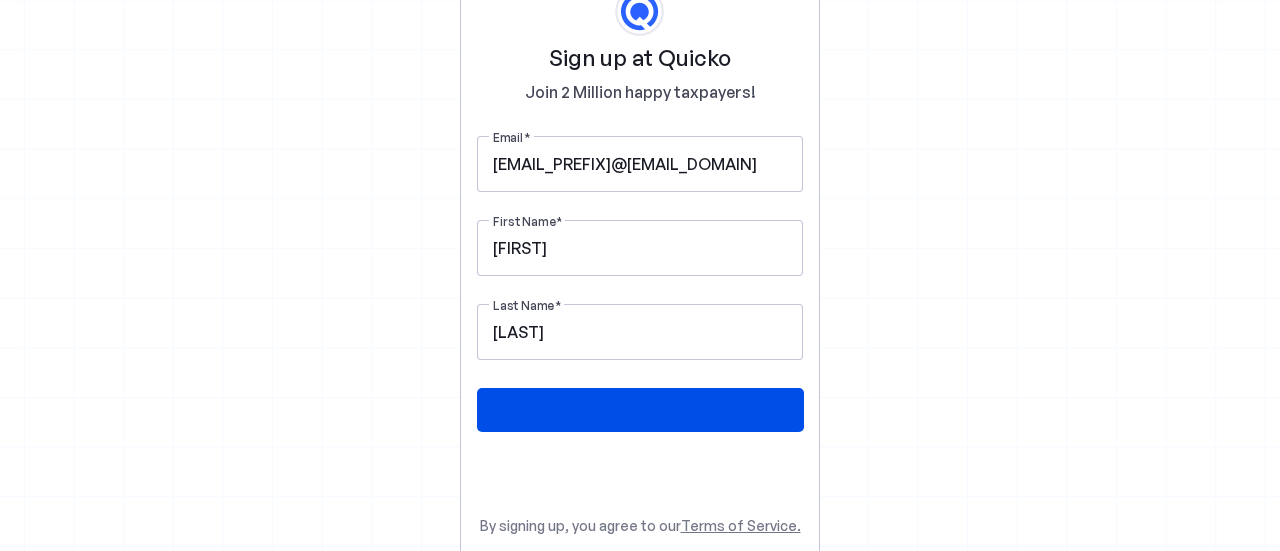 scroll, scrollTop: 0, scrollLeft: 0, axis: both 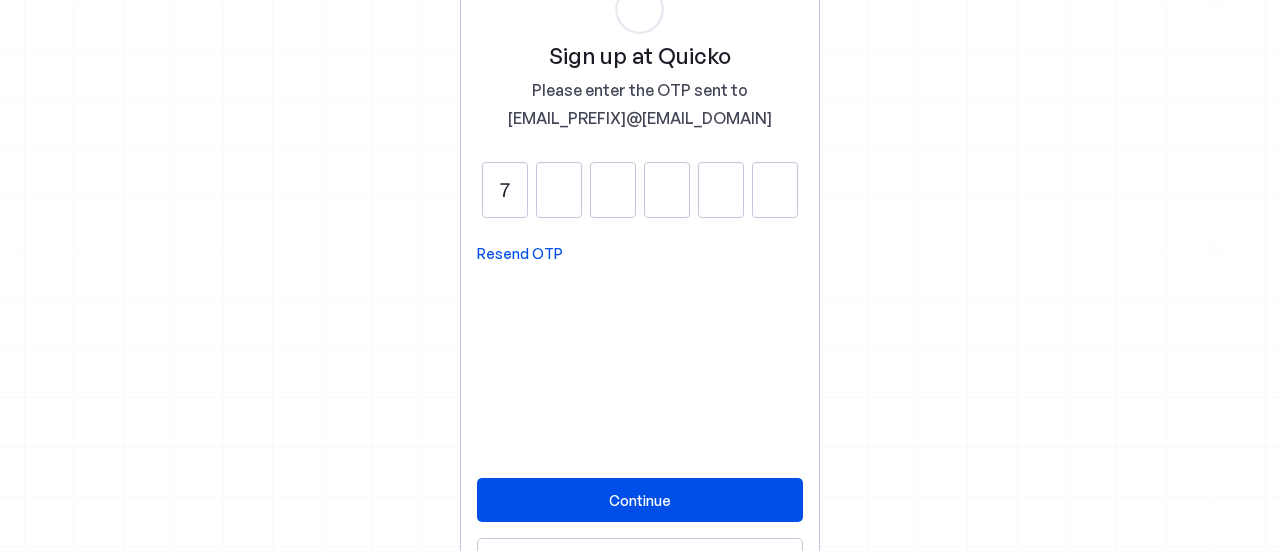 type on "7" 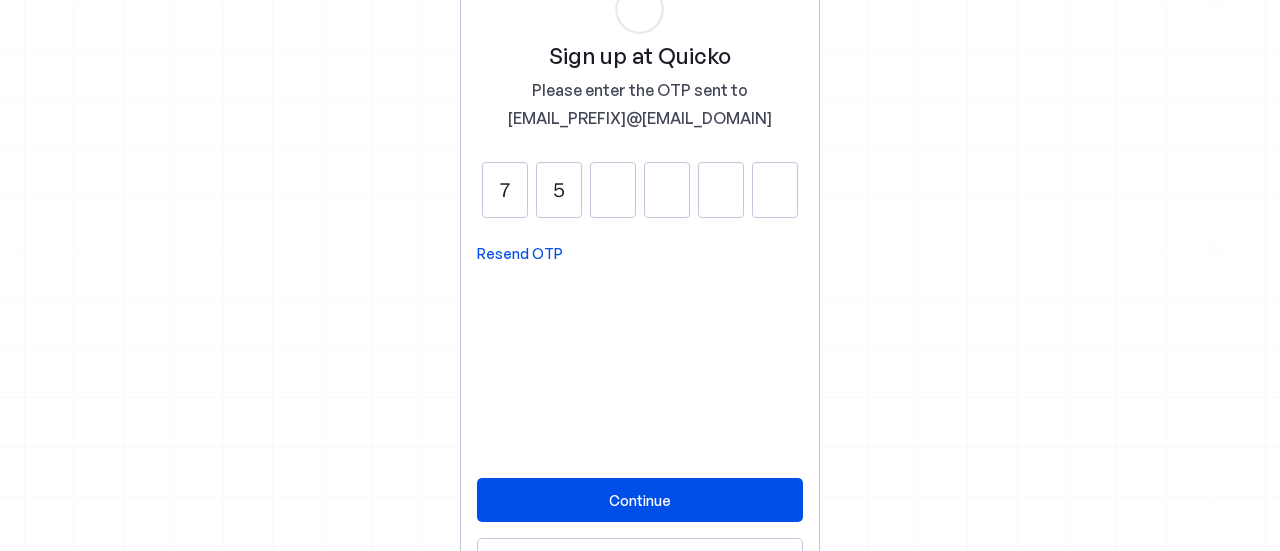 type on "5" 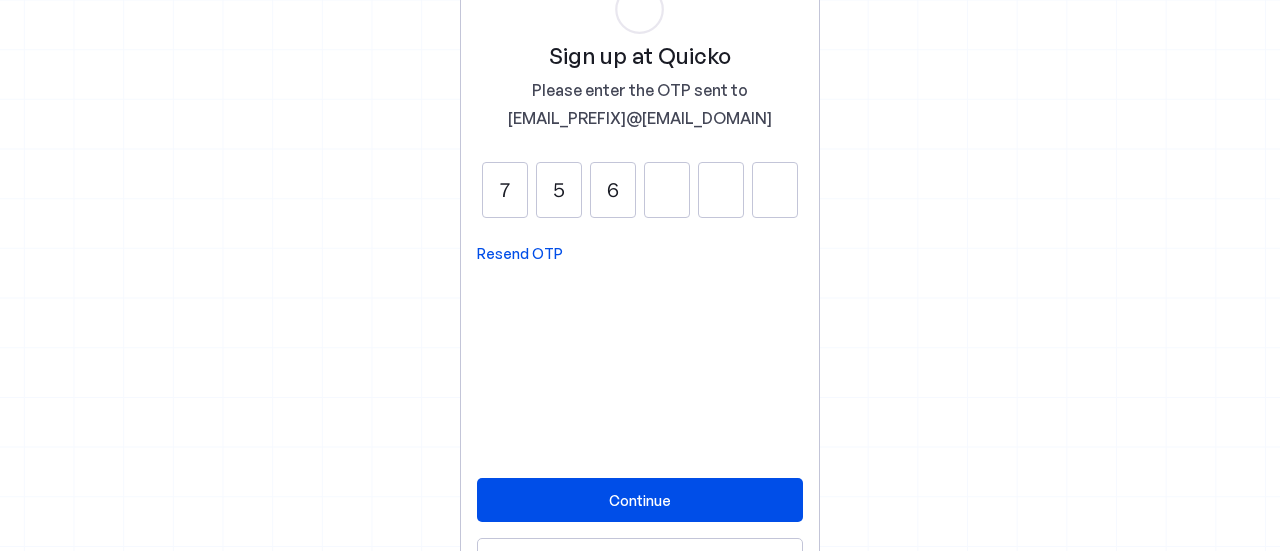 type on "6" 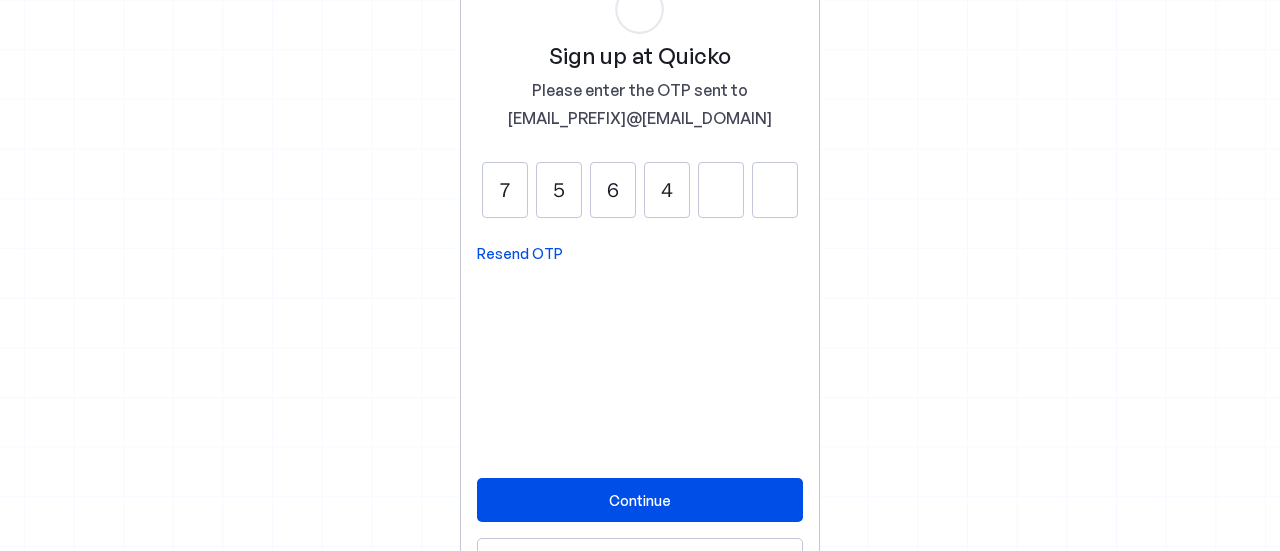 type on "4" 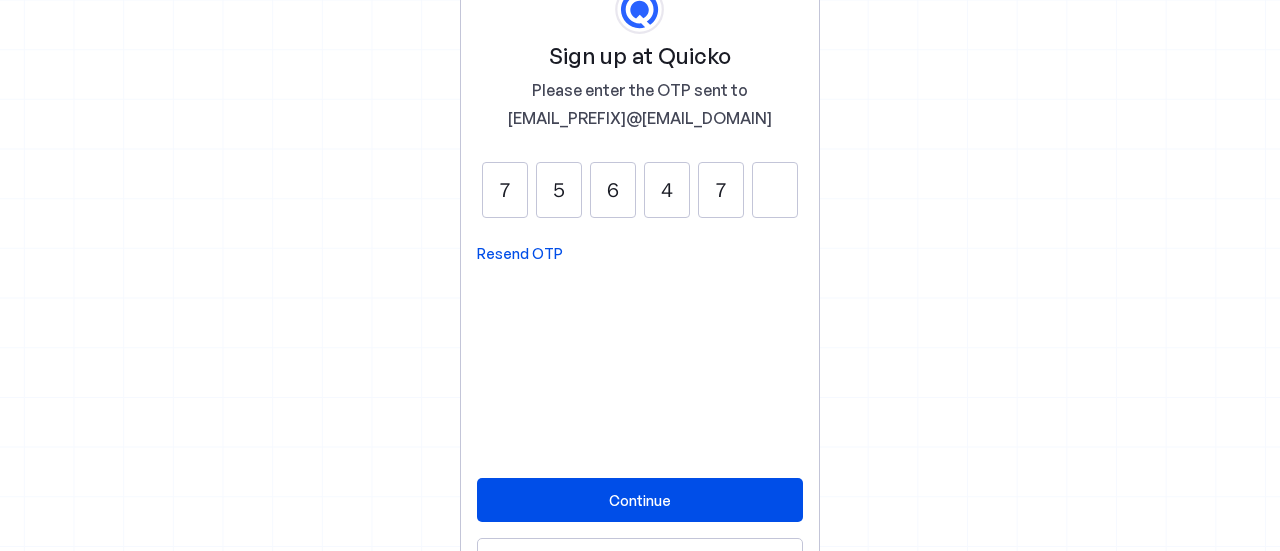 type on "7" 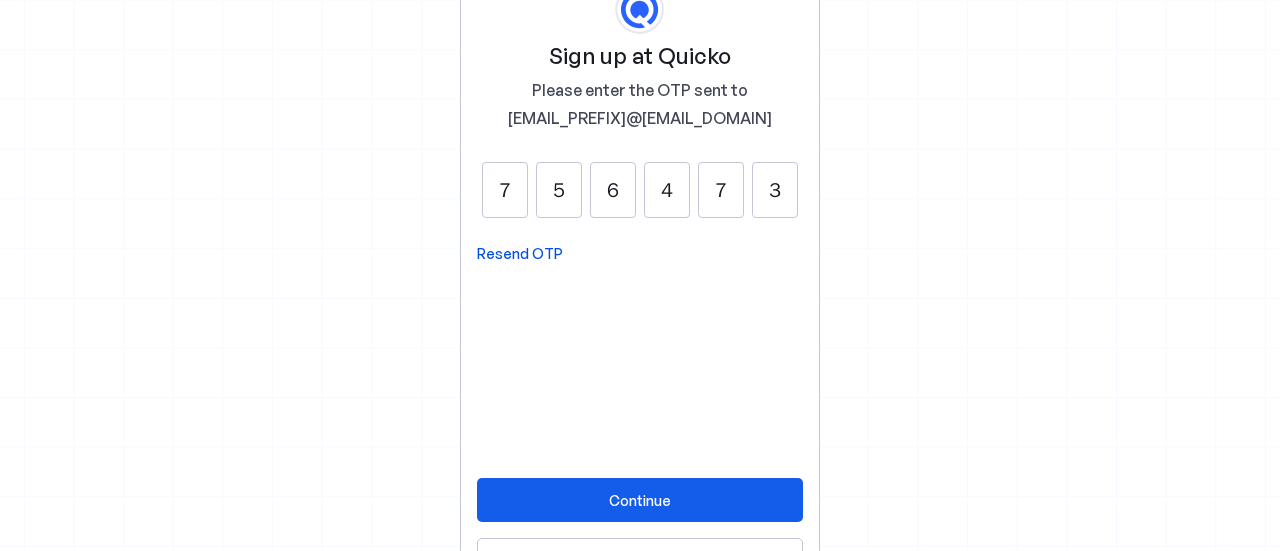 type on "3" 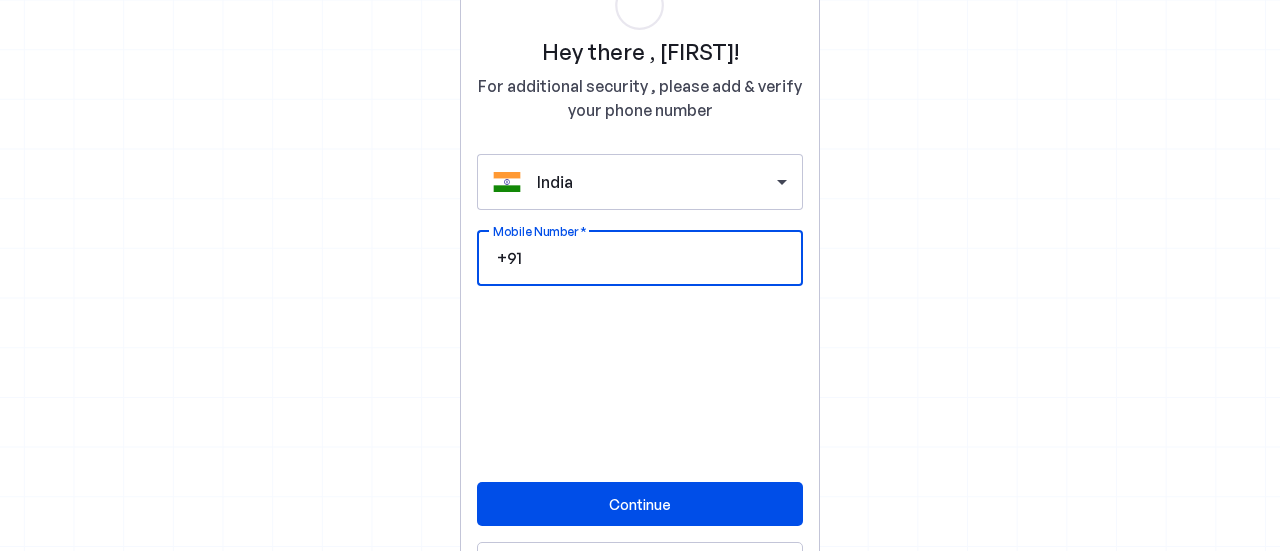 click on "Mobile Number" at bounding box center (656, 258) 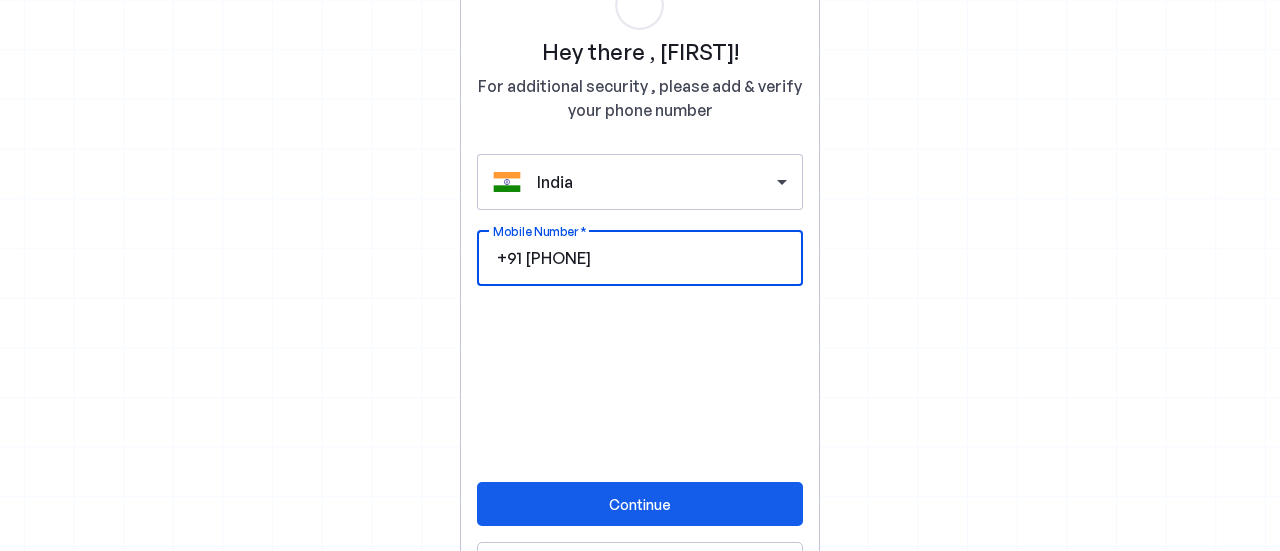 type on "9886362854" 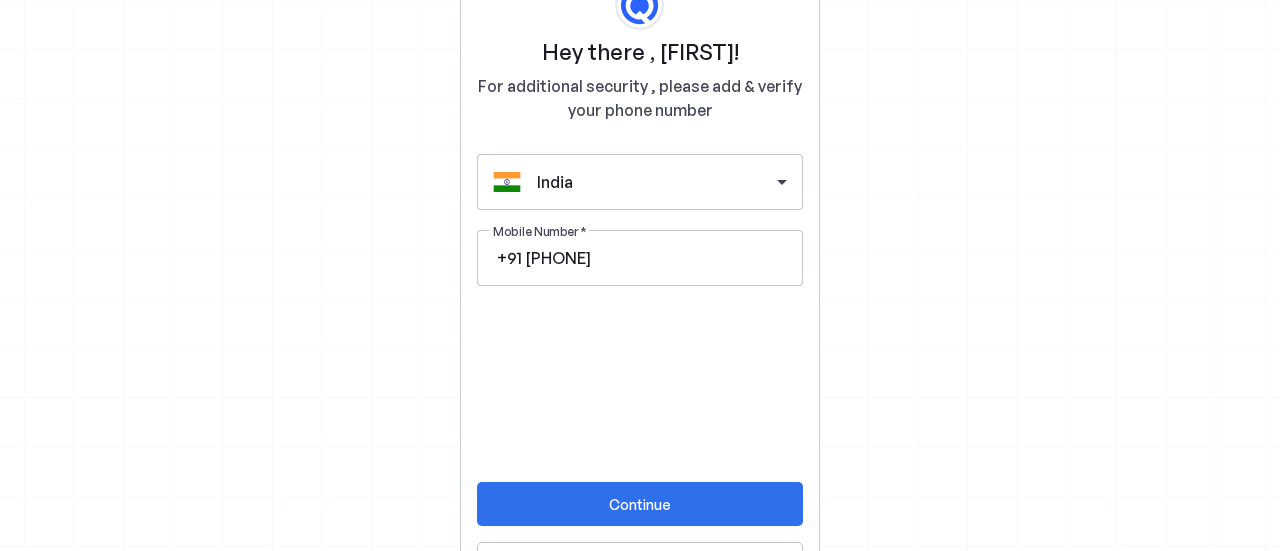 click at bounding box center (640, 504) 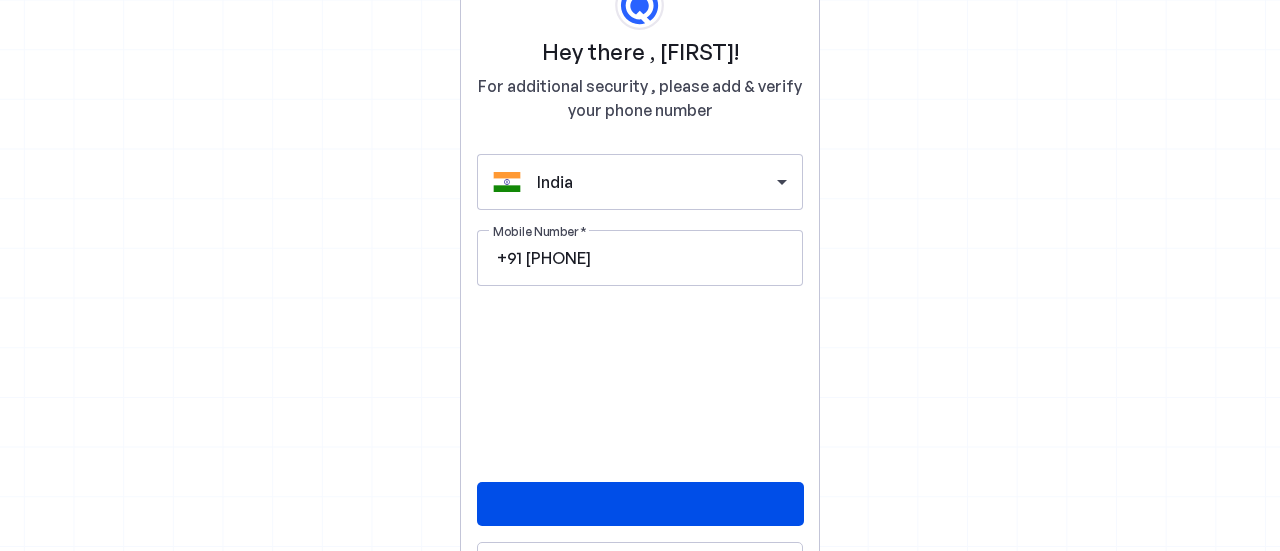 scroll, scrollTop: 0, scrollLeft: 0, axis: both 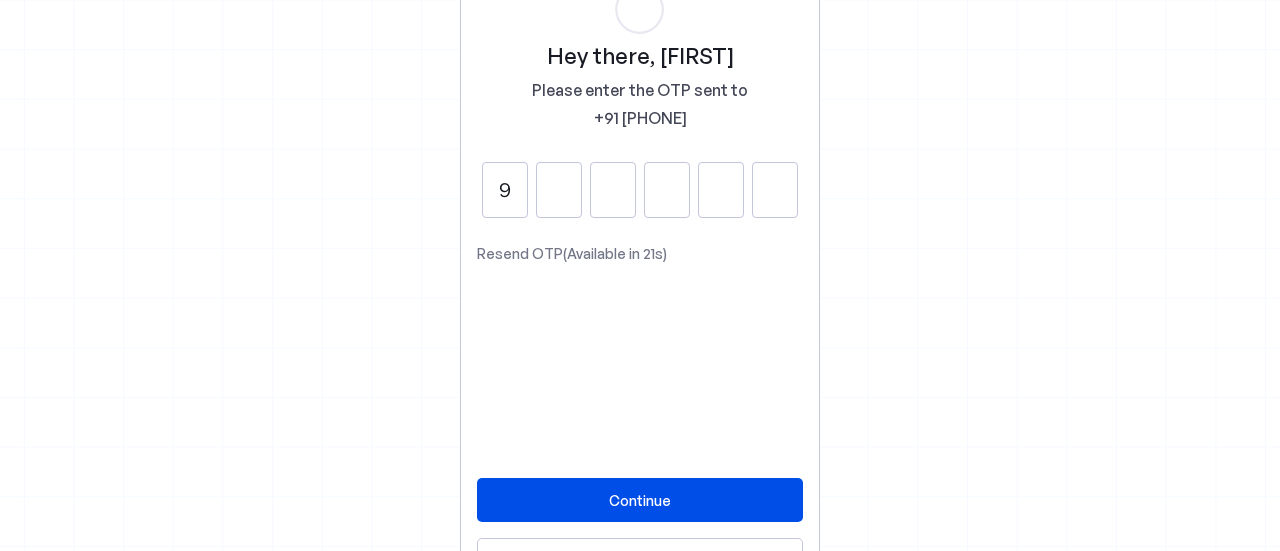 type on "9" 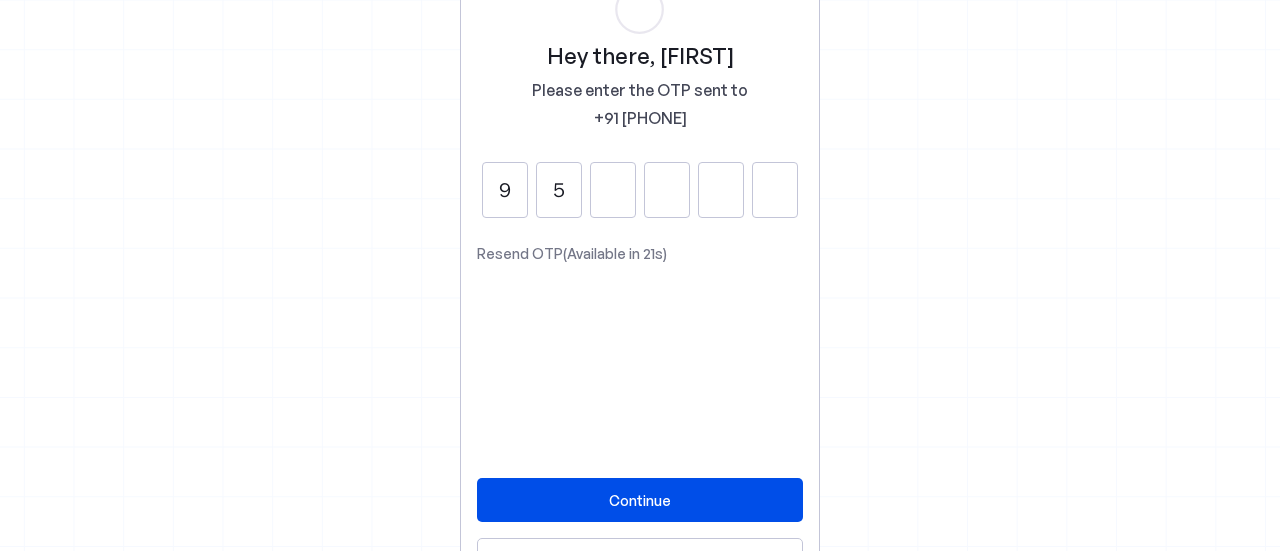 type on "5" 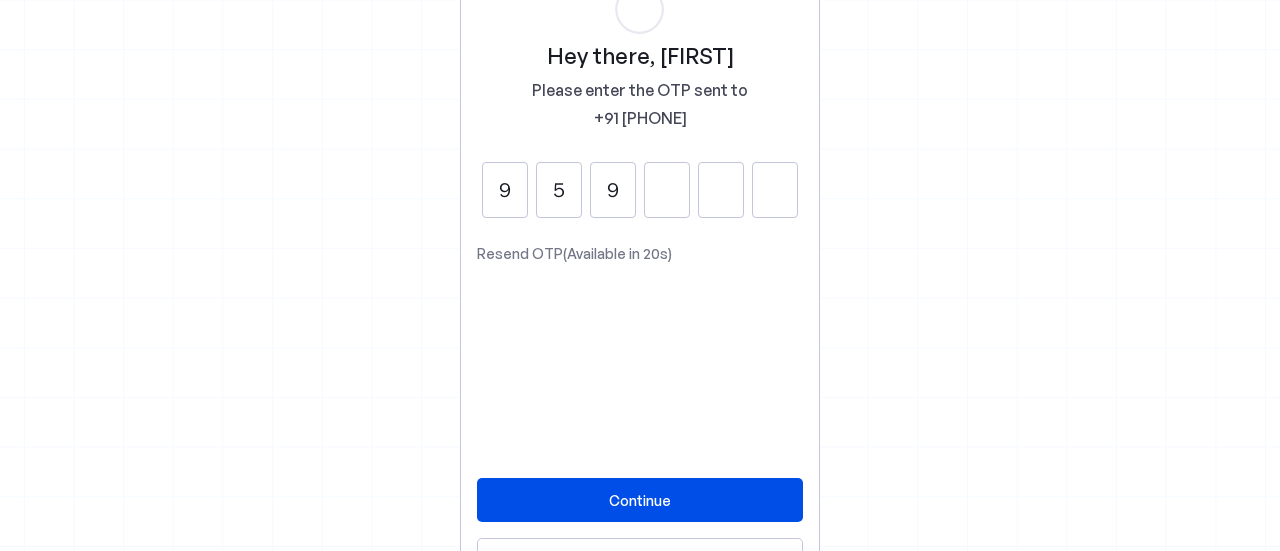 type on "9" 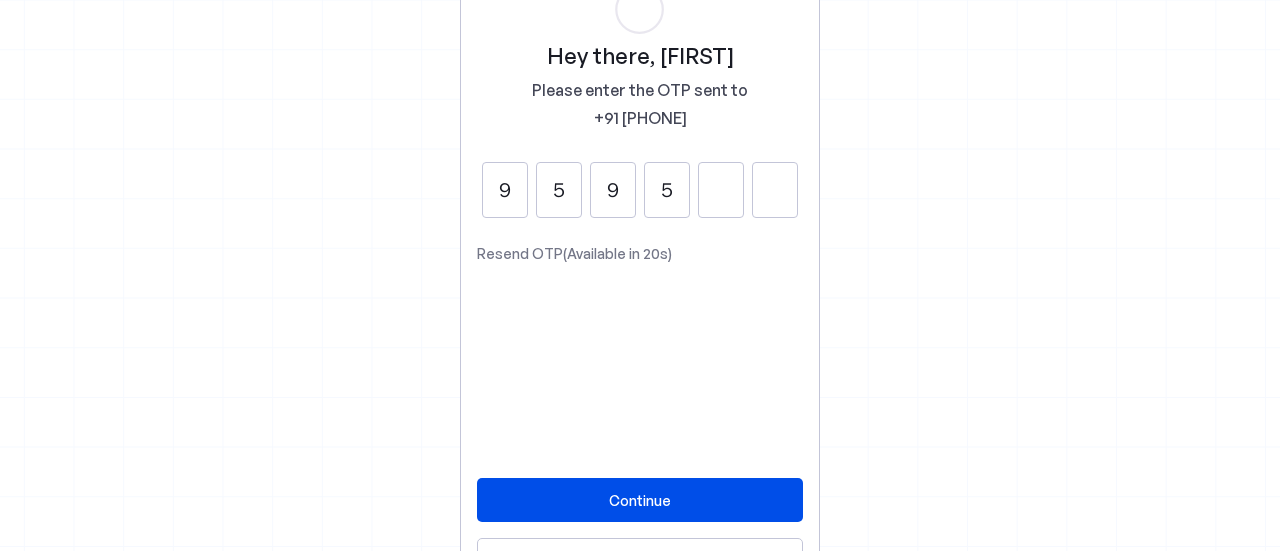 type on "5" 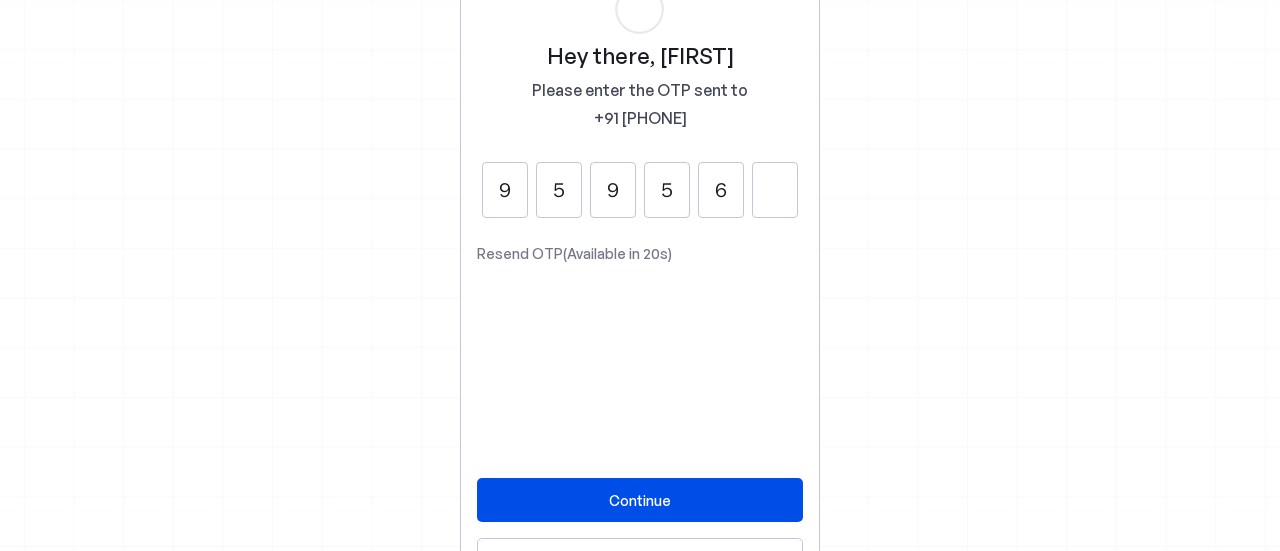 type on "6" 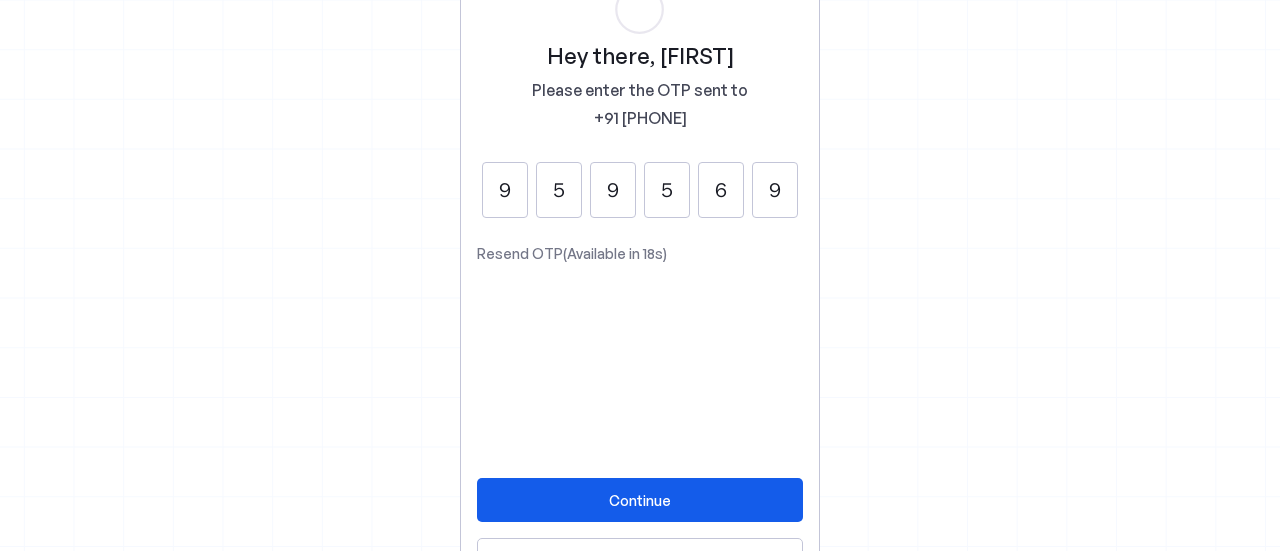 type on "9" 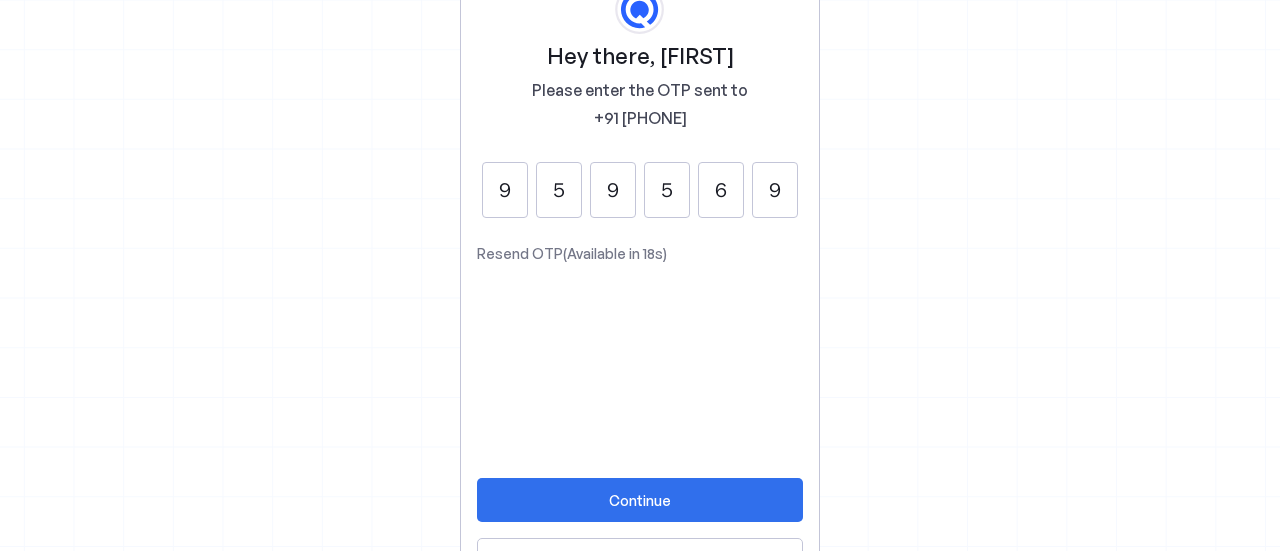 click on "Continue" at bounding box center [640, 500] 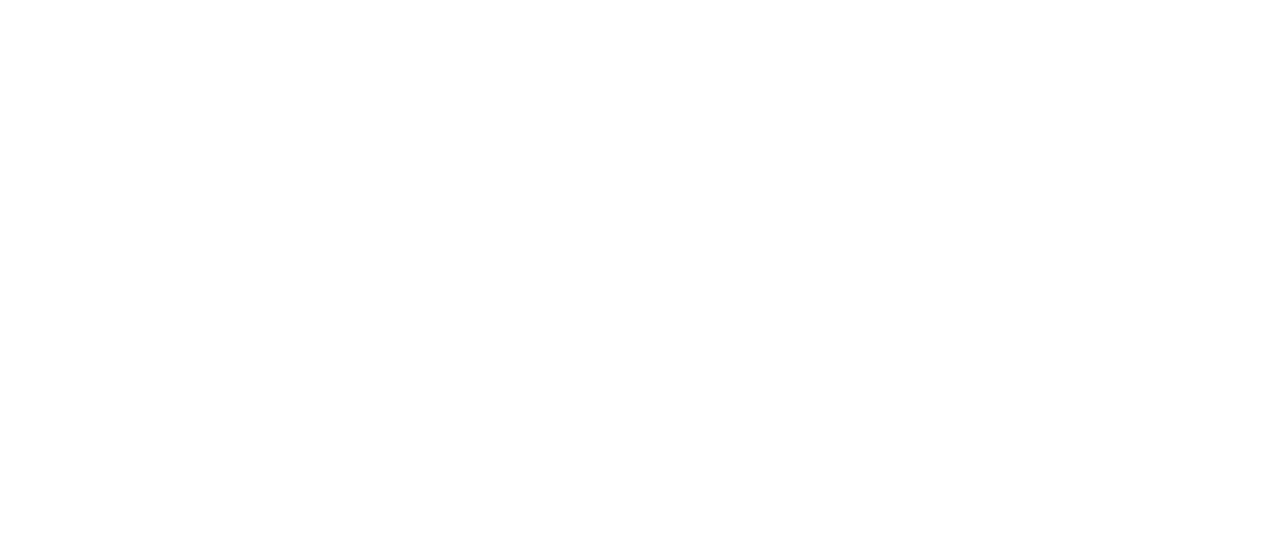 scroll, scrollTop: 0, scrollLeft: 0, axis: both 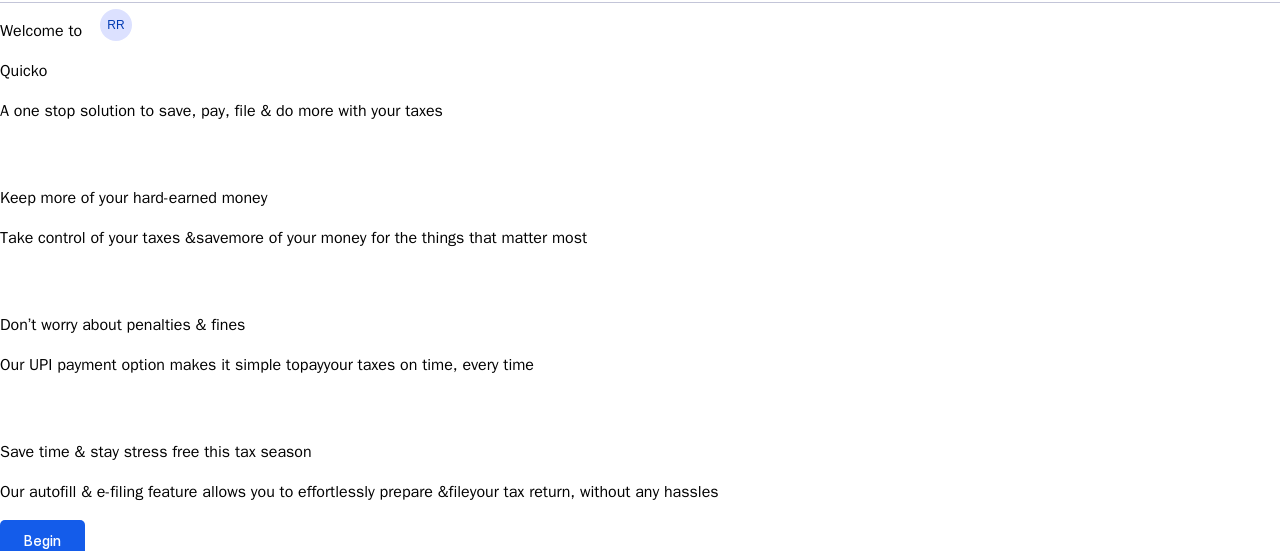 click on "Begin" at bounding box center [42, 540] 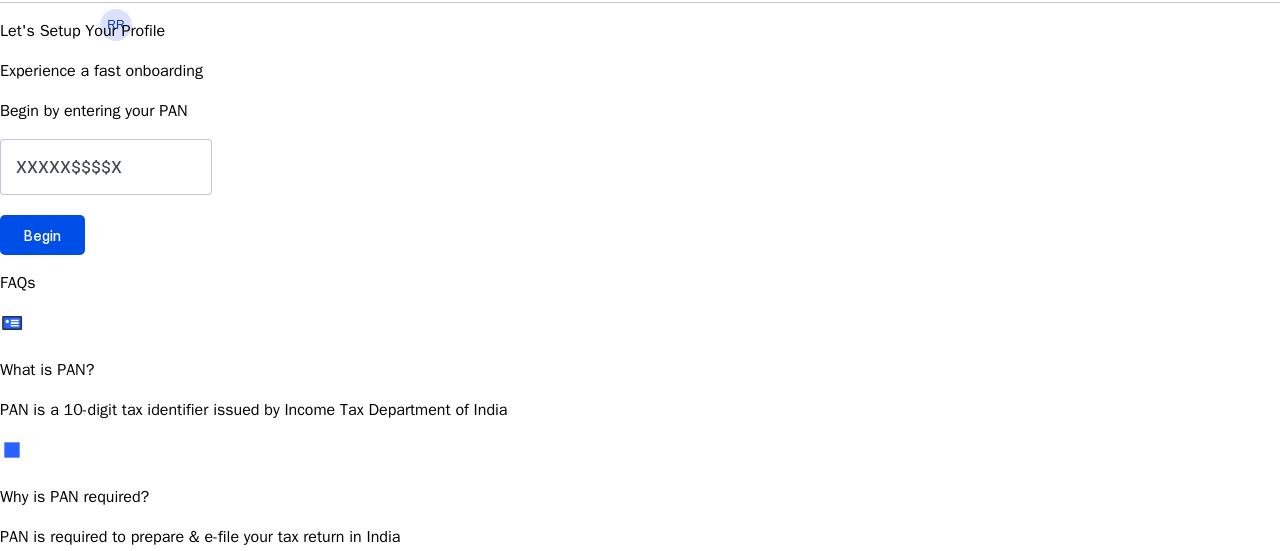scroll, scrollTop: 0, scrollLeft: 0, axis: both 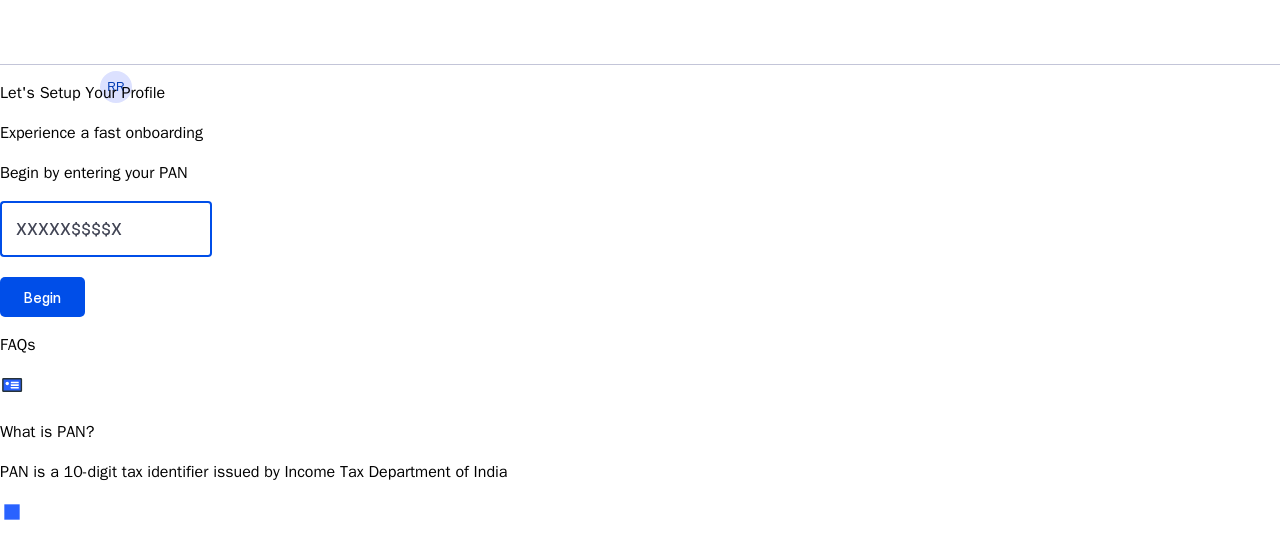 click at bounding box center [106, 229] 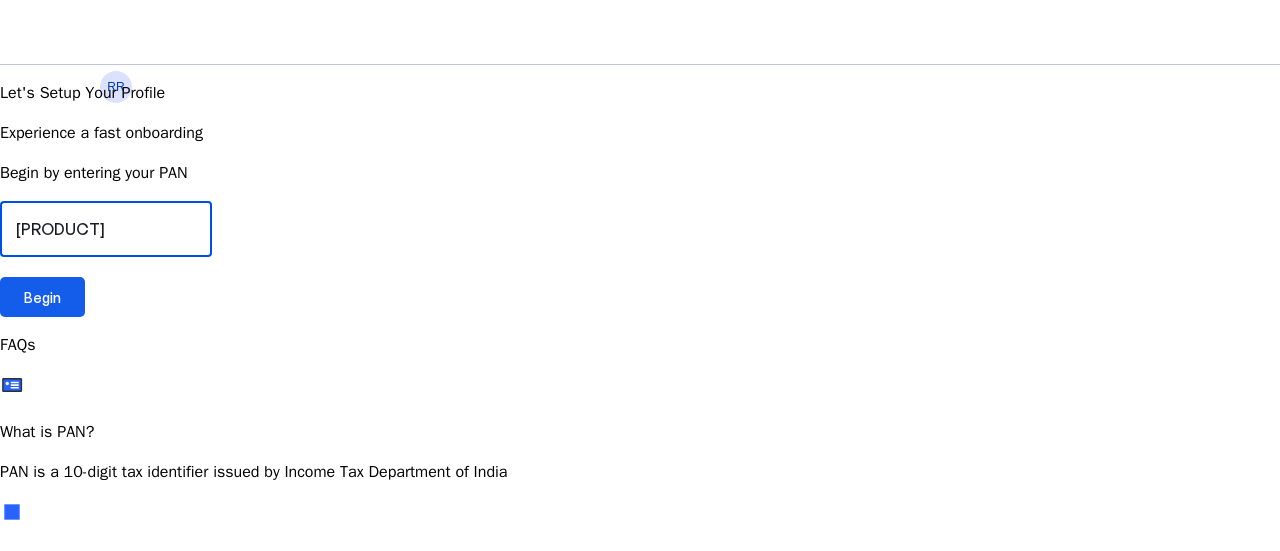 type on "[PRODUCT]" 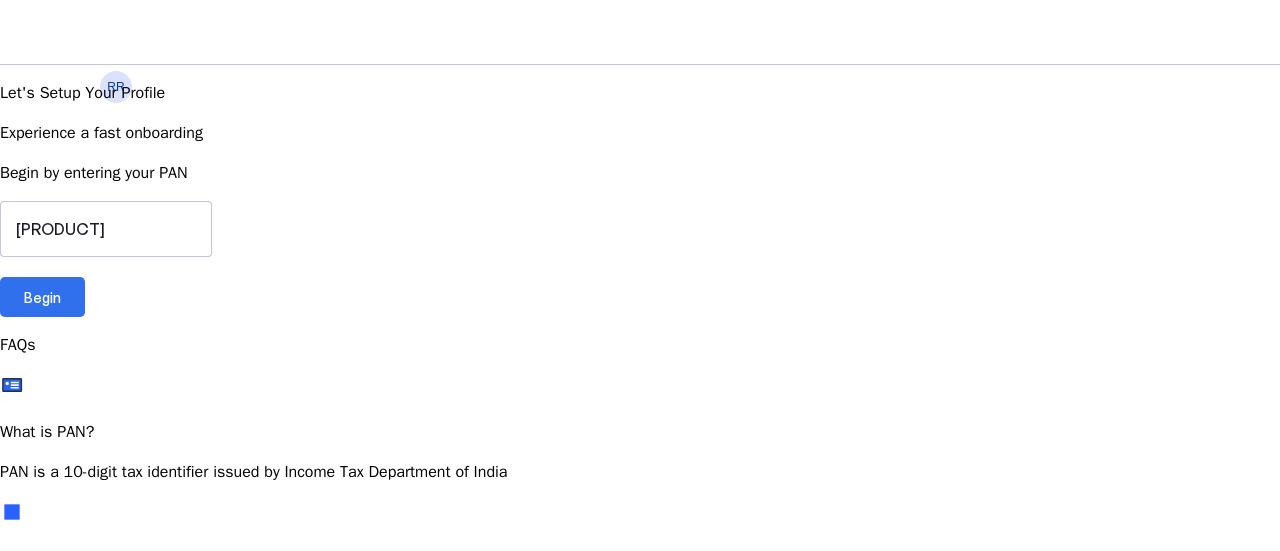 click on "Begin" at bounding box center (42, 297) 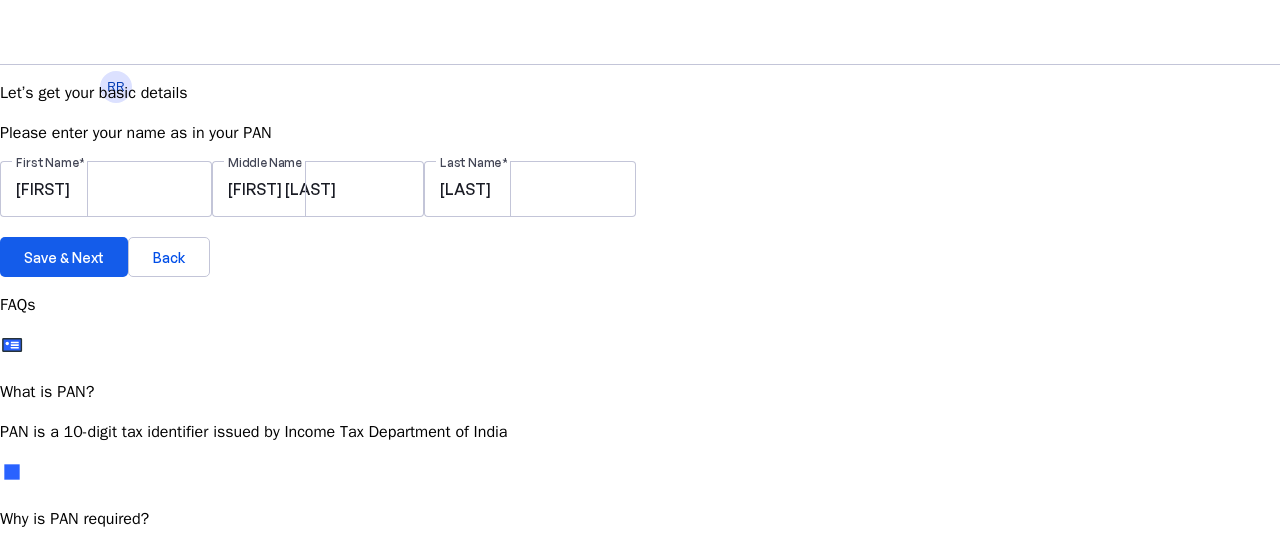 click at bounding box center [64, 257] 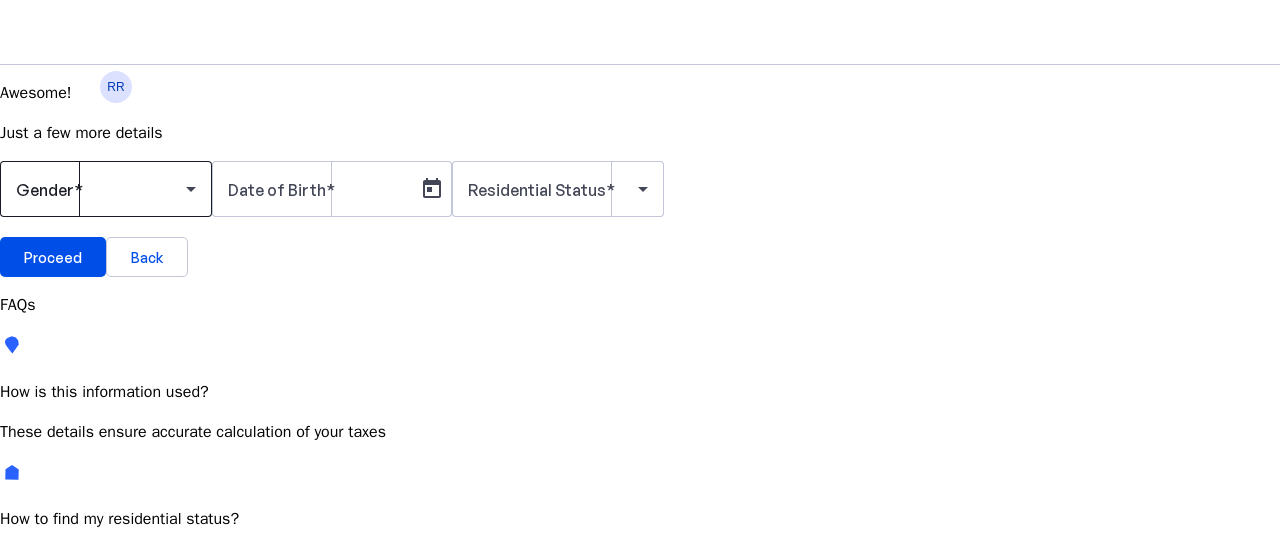 click at bounding box center (106, 189) 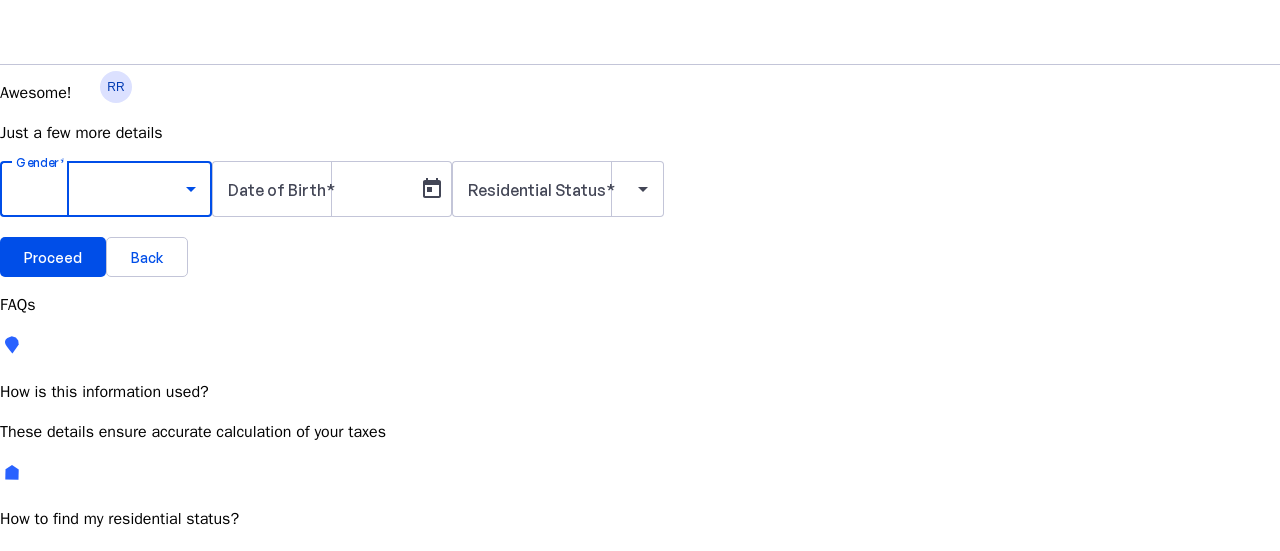 click on "Female" at bounding box center [154, 795] 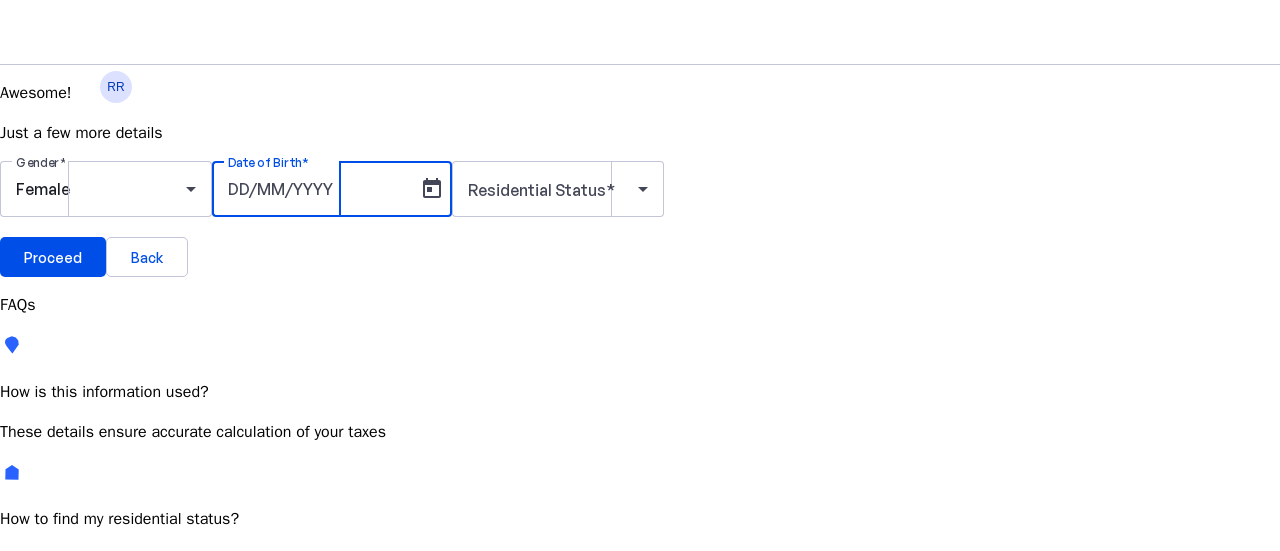 click on "Date of Birth" at bounding box center (318, 189) 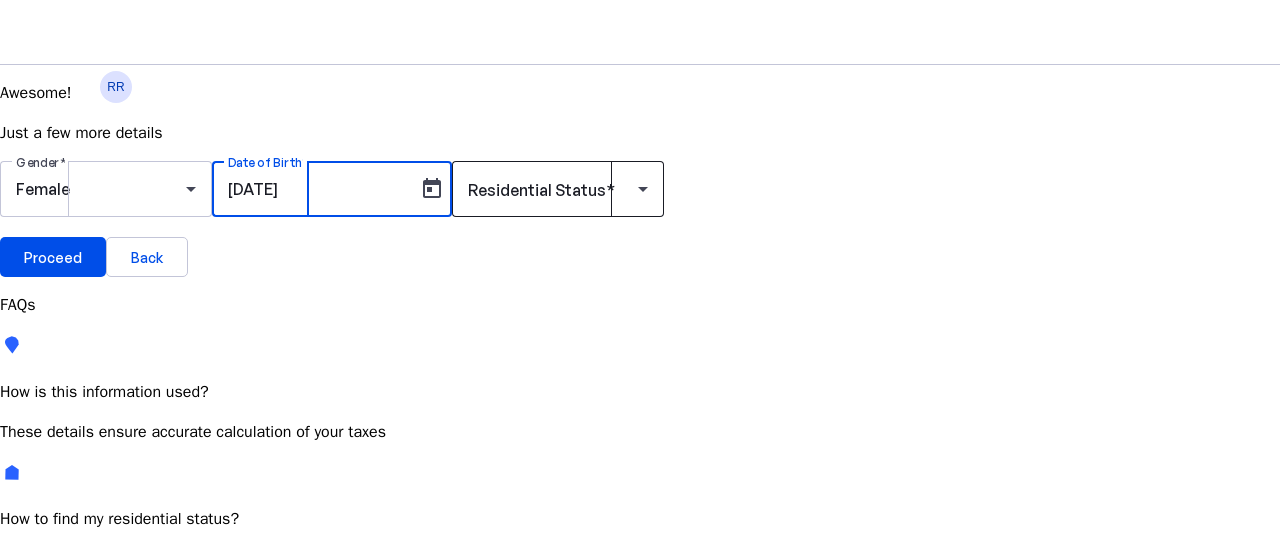 type on "[DATE]" 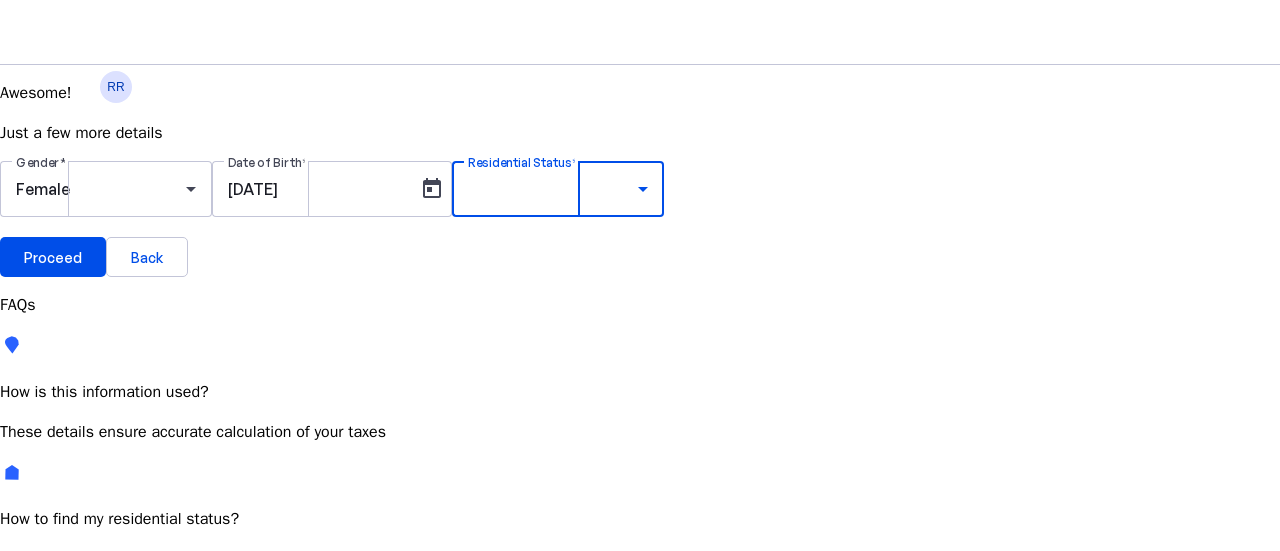 click on "Resident Most Common" at bounding box center (72, 766) 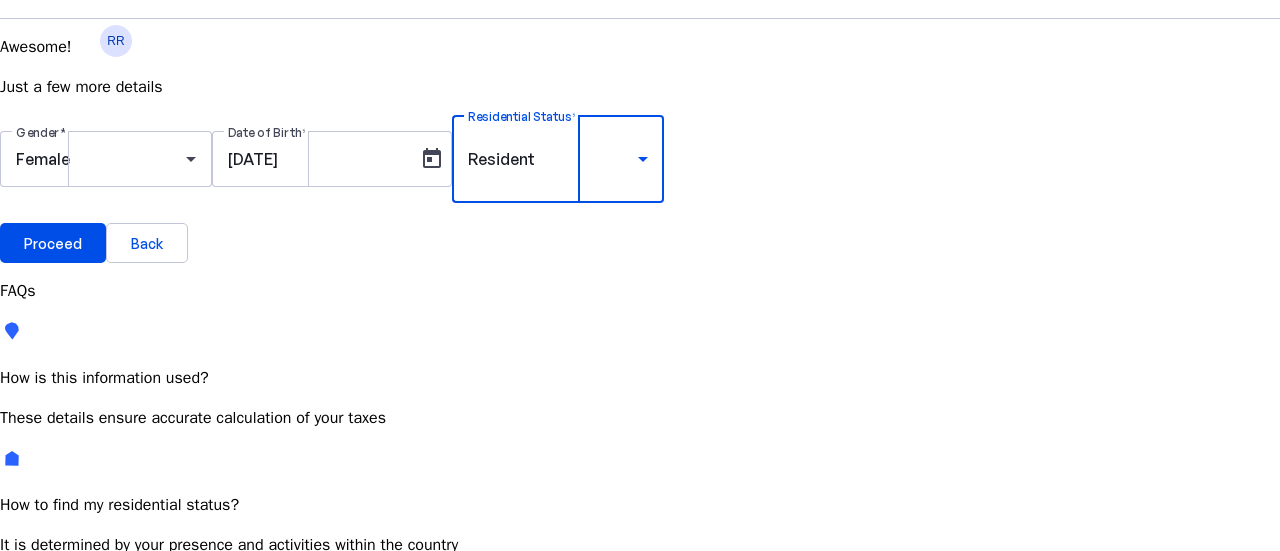 scroll, scrollTop: 49, scrollLeft: 0, axis: vertical 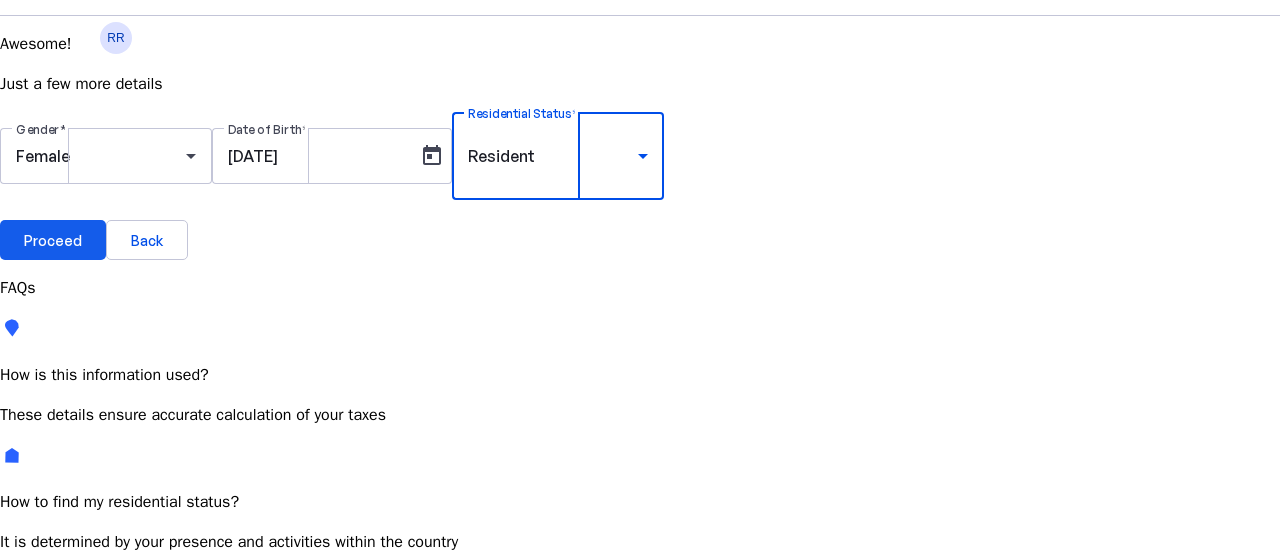 click on "Proceed" at bounding box center [53, 240] 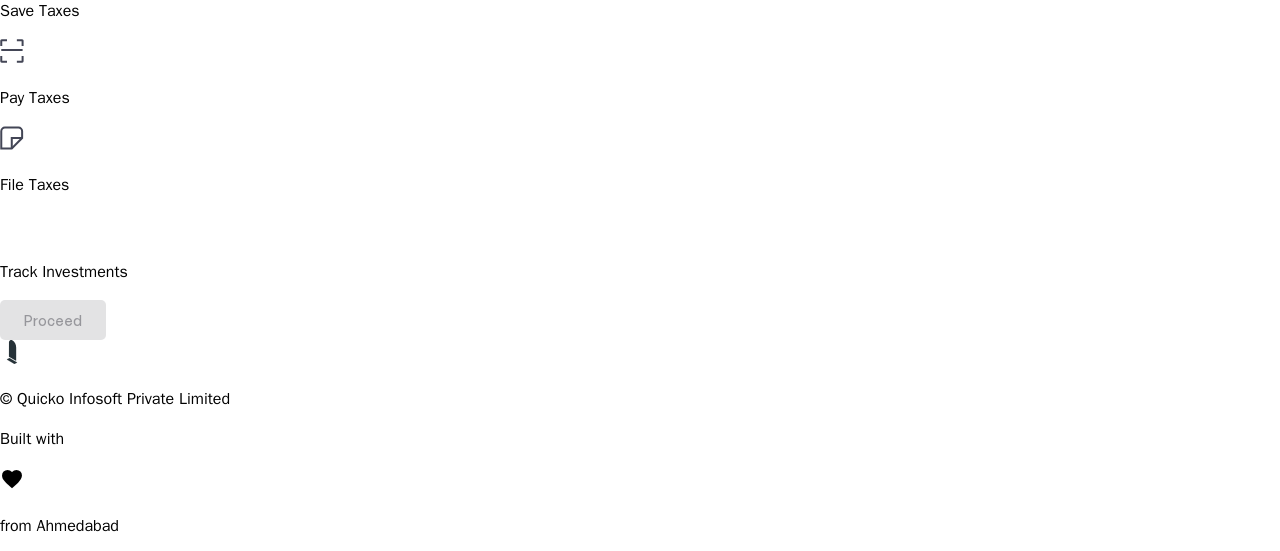 scroll, scrollTop: 212, scrollLeft: 0, axis: vertical 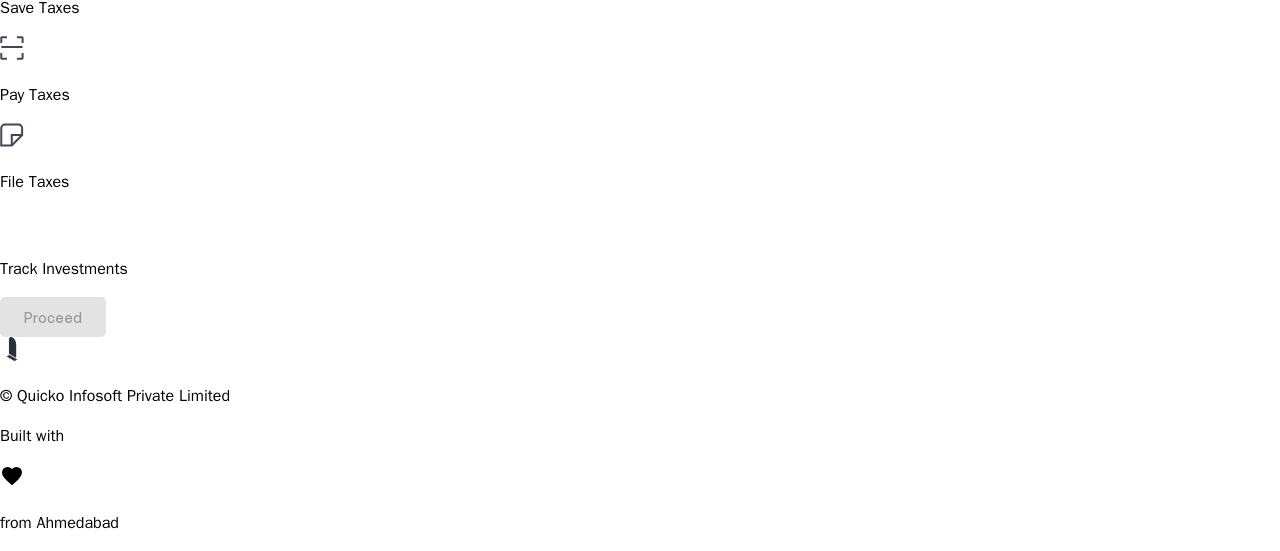 click on "File Taxes" at bounding box center [640, 8] 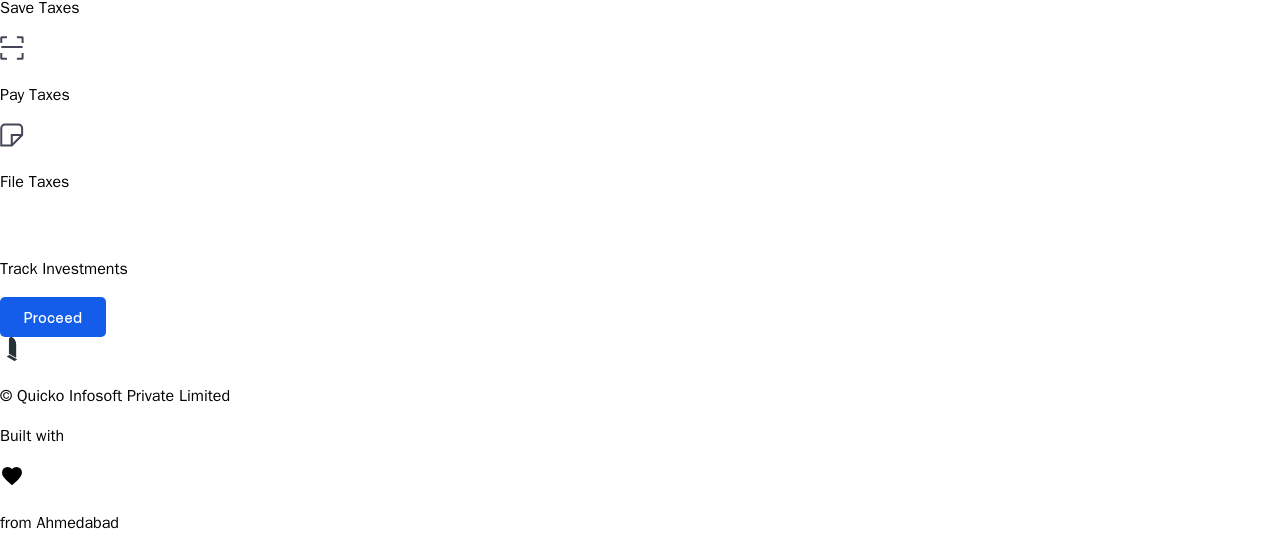 click on "Proceed" at bounding box center (53, 317) 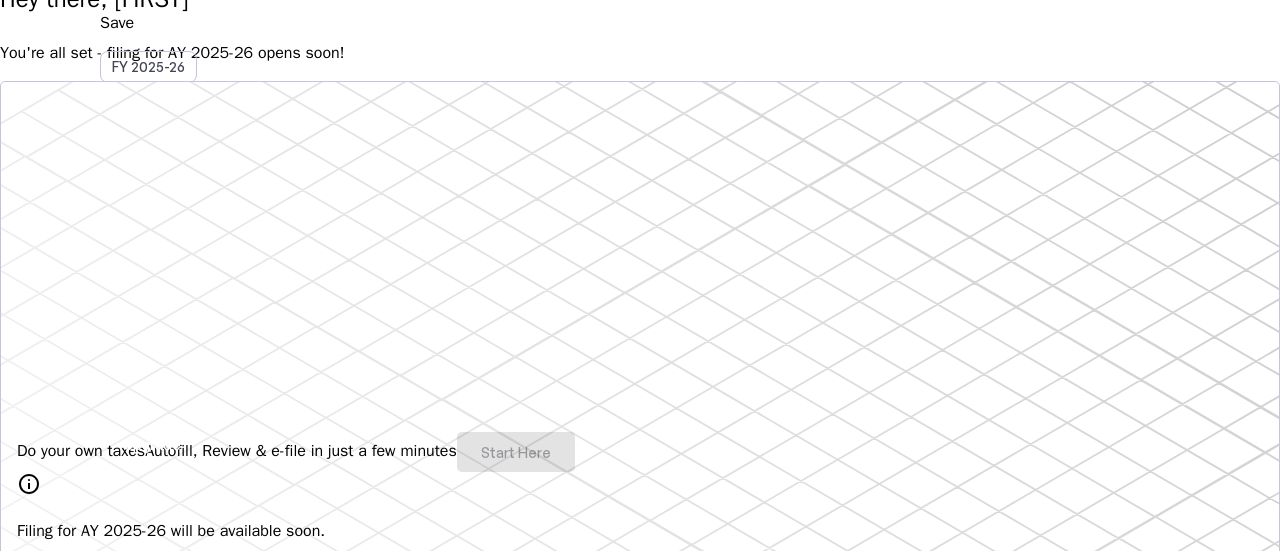 scroll, scrollTop: 0, scrollLeft: 0, axis: both 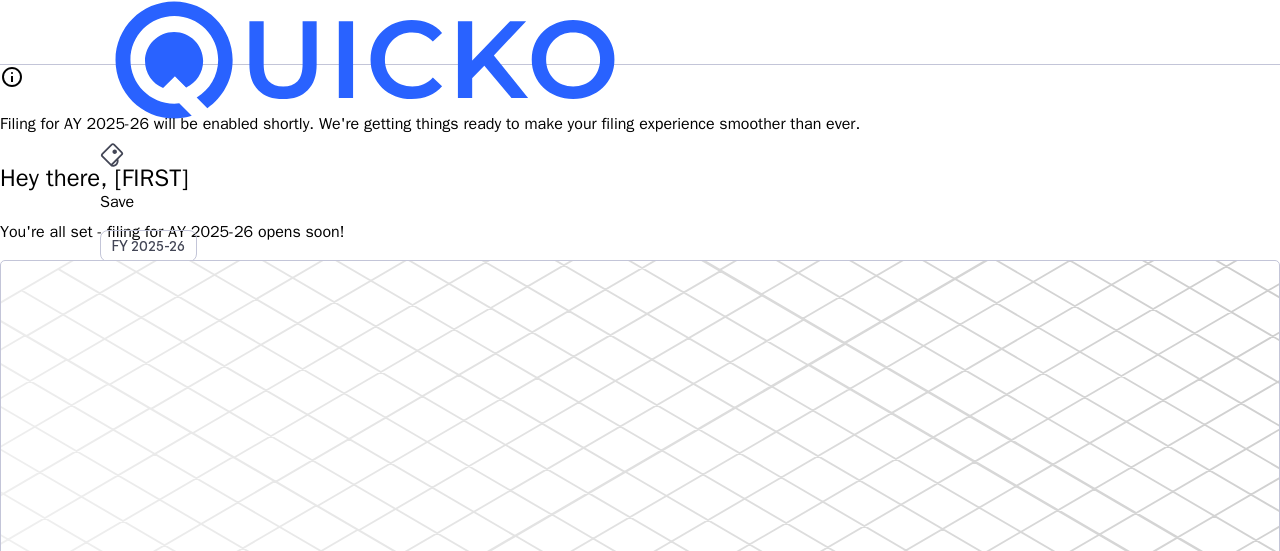 click on "RR" at bounding box center [116, 587] 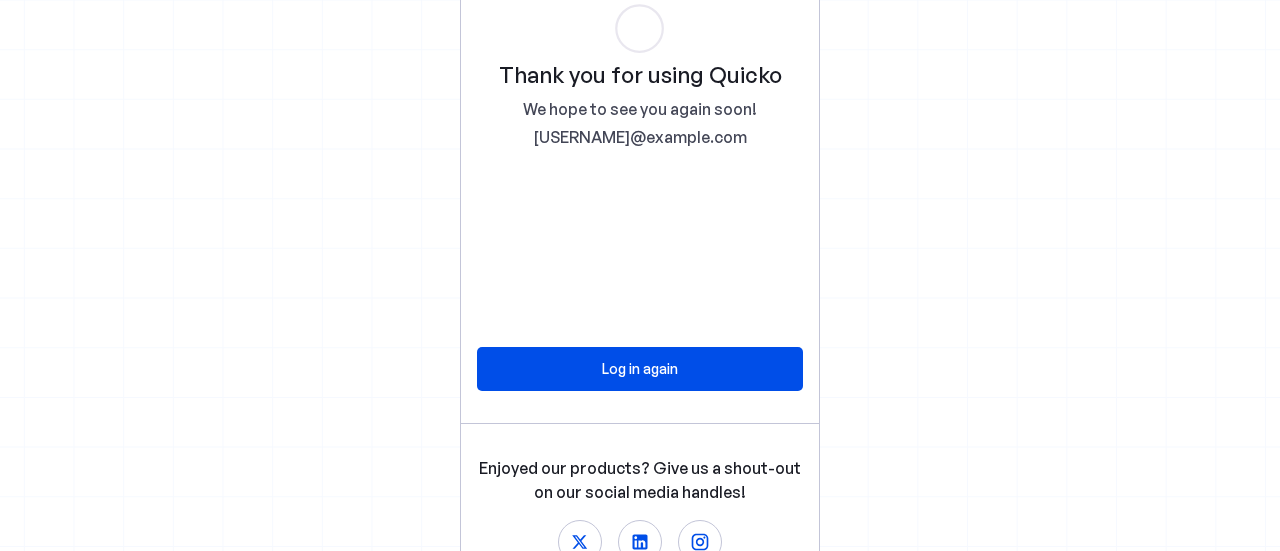 scroll, scrollTop: 0, scrollLeft: 0, axis: both 